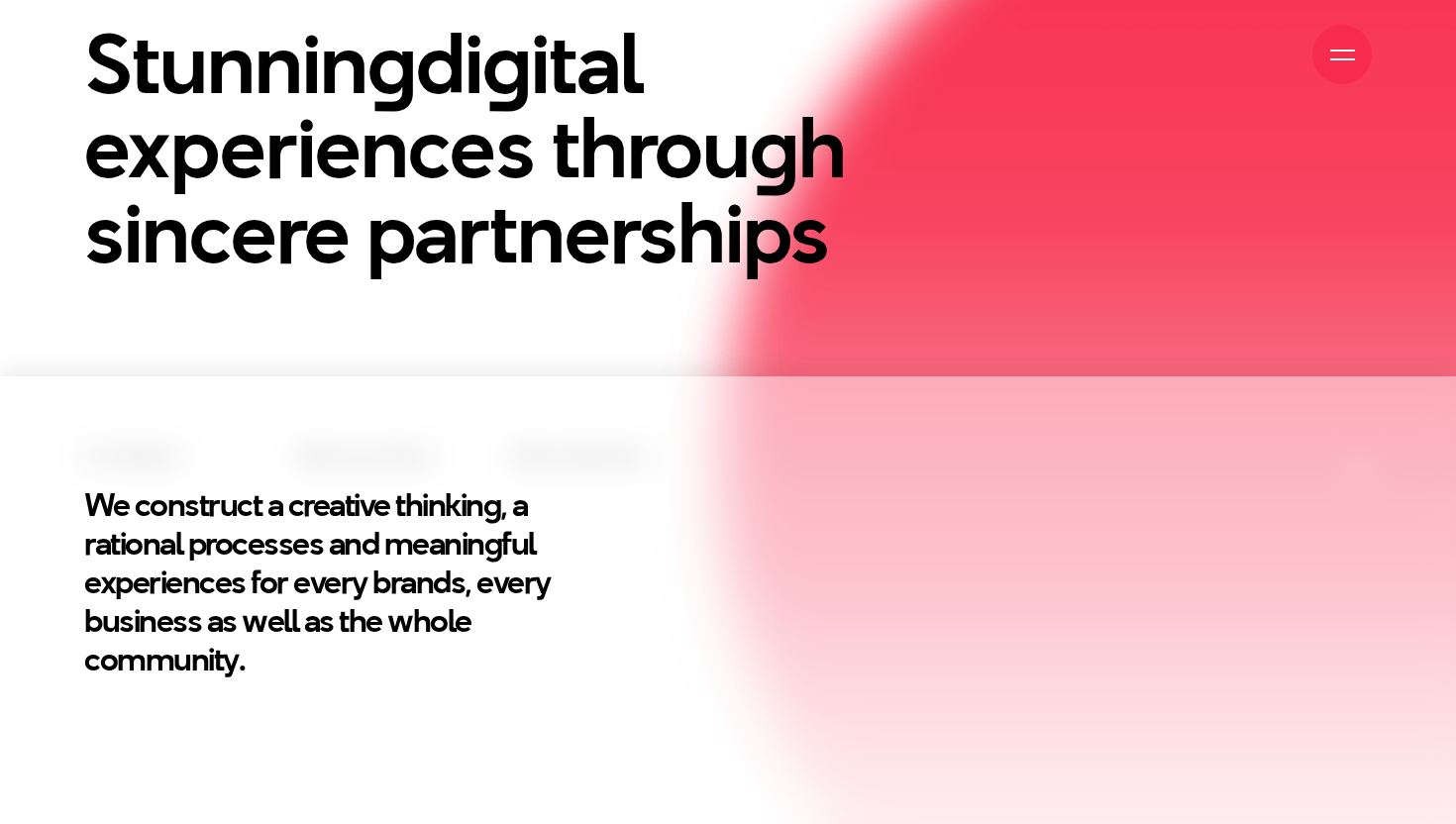 scroll, scrollTop: 0, scrollLeft: 0, axis: both 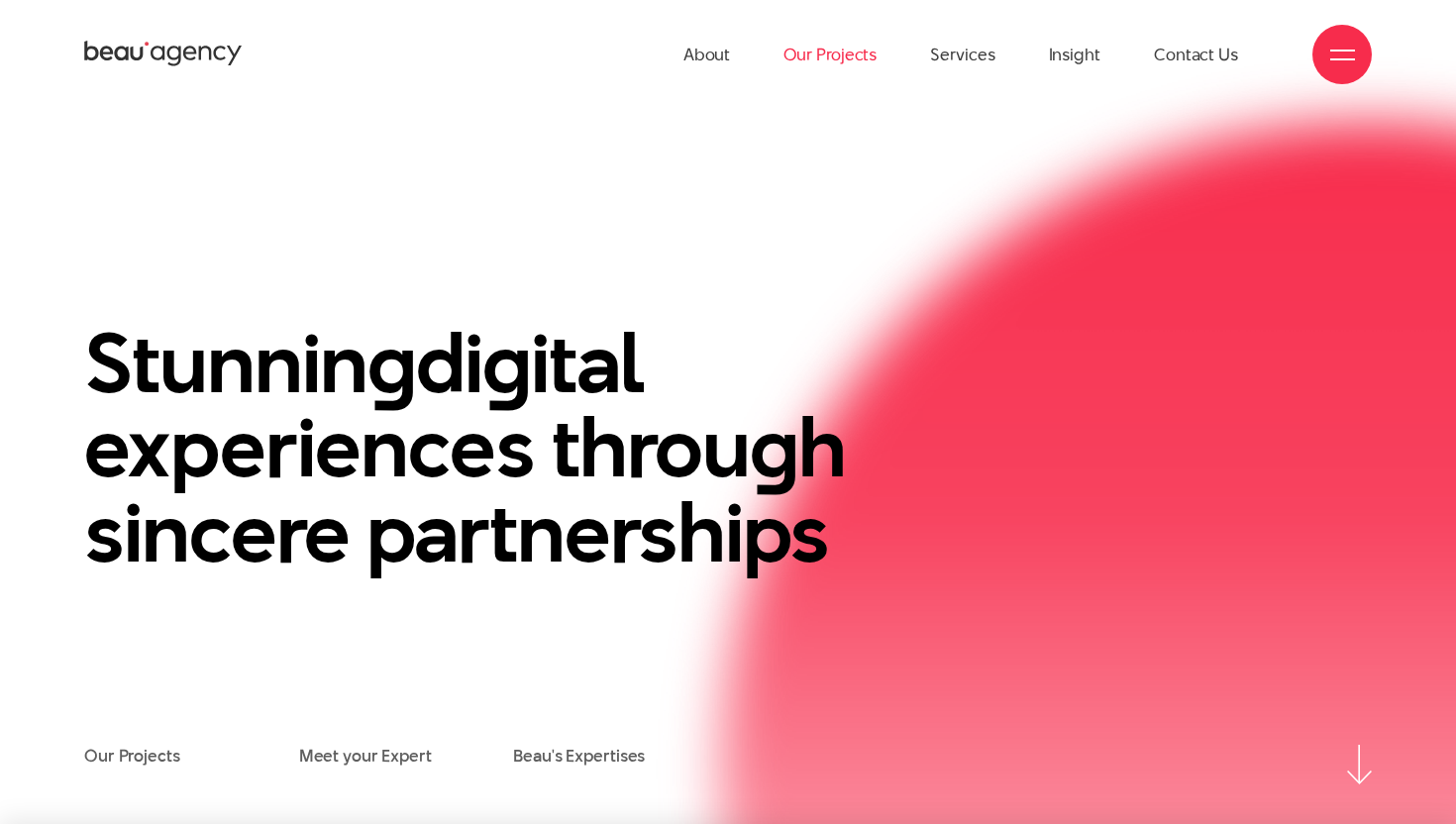 click on "Our Projects" at bounding box center (830, 54) 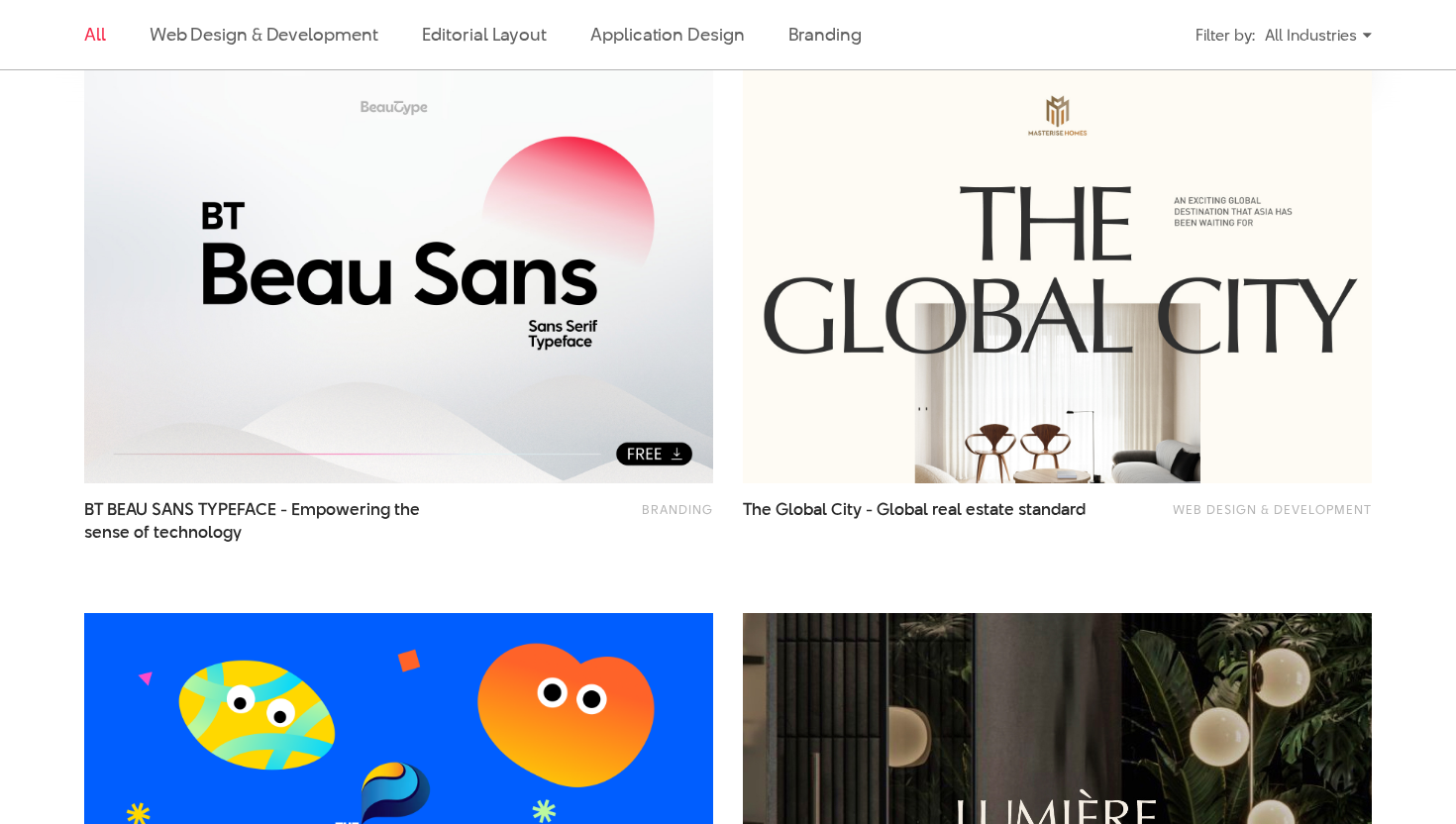 scroll, scrollTop: 661, scrollLeft: 0, axis: vertical 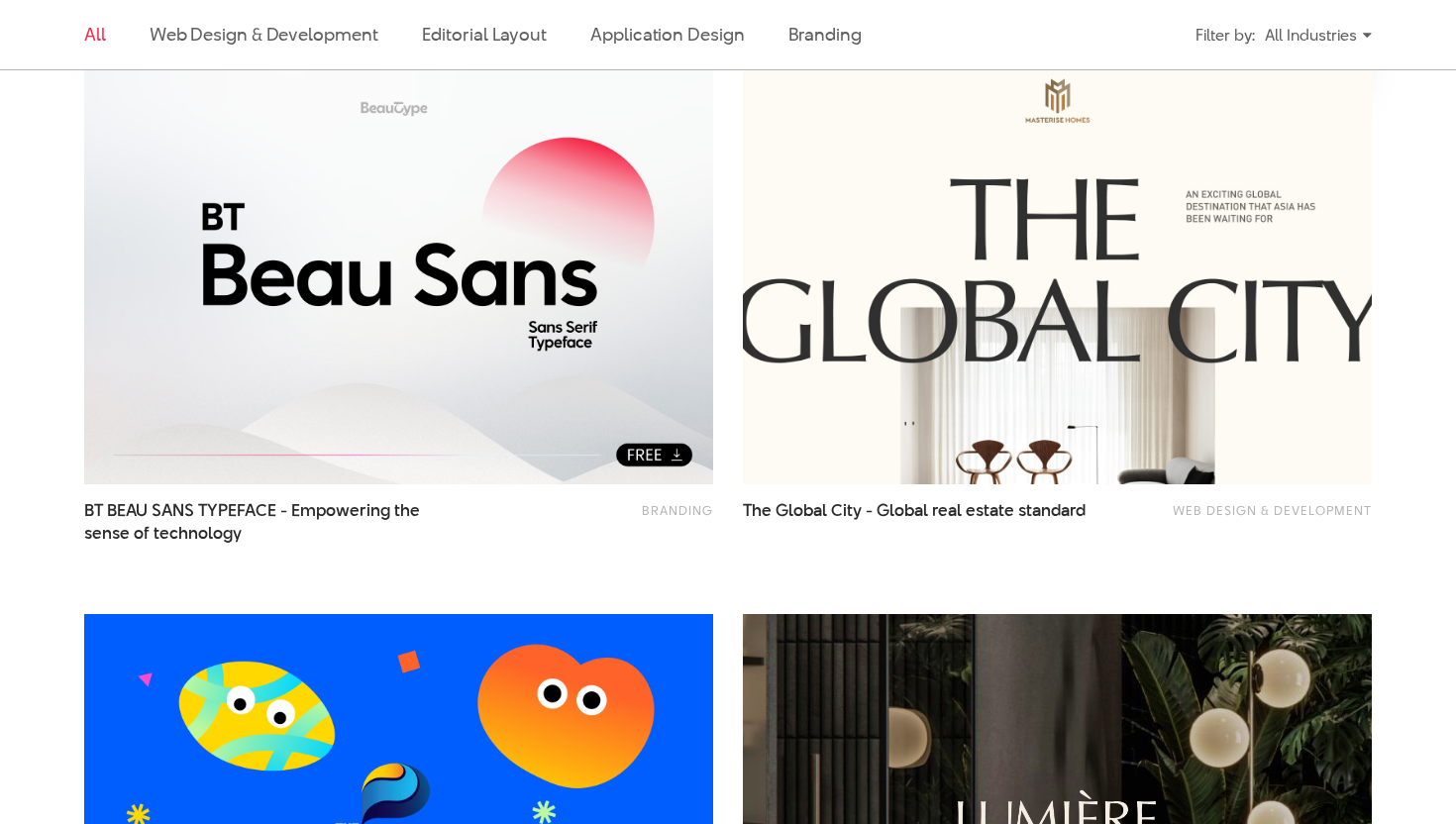 click at bounding box center [1057, 274] 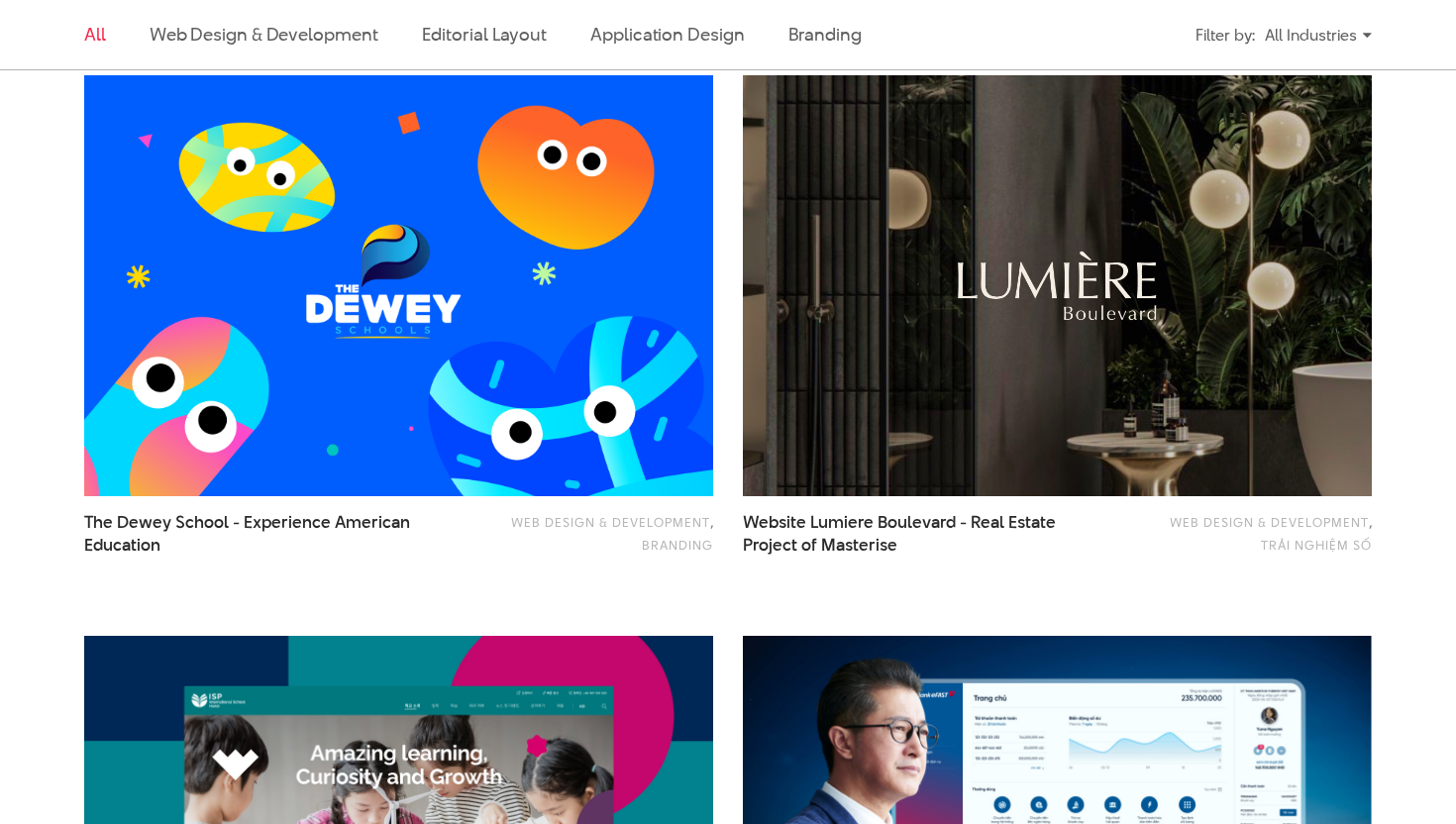 scroll, scrollTop: 1194, scrollLeft: 0, axis: vertical 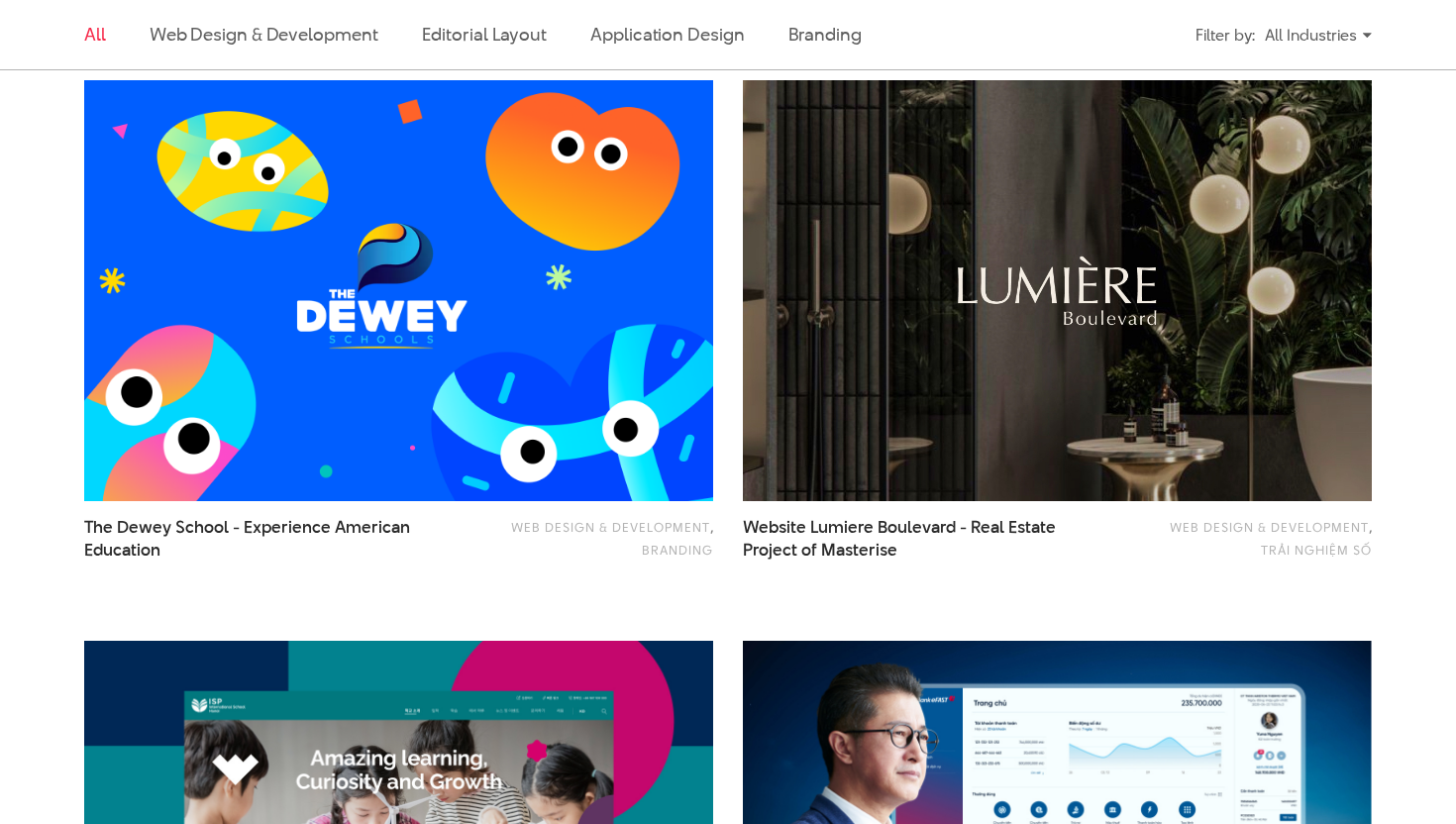 click at bounding box center (398, 291) 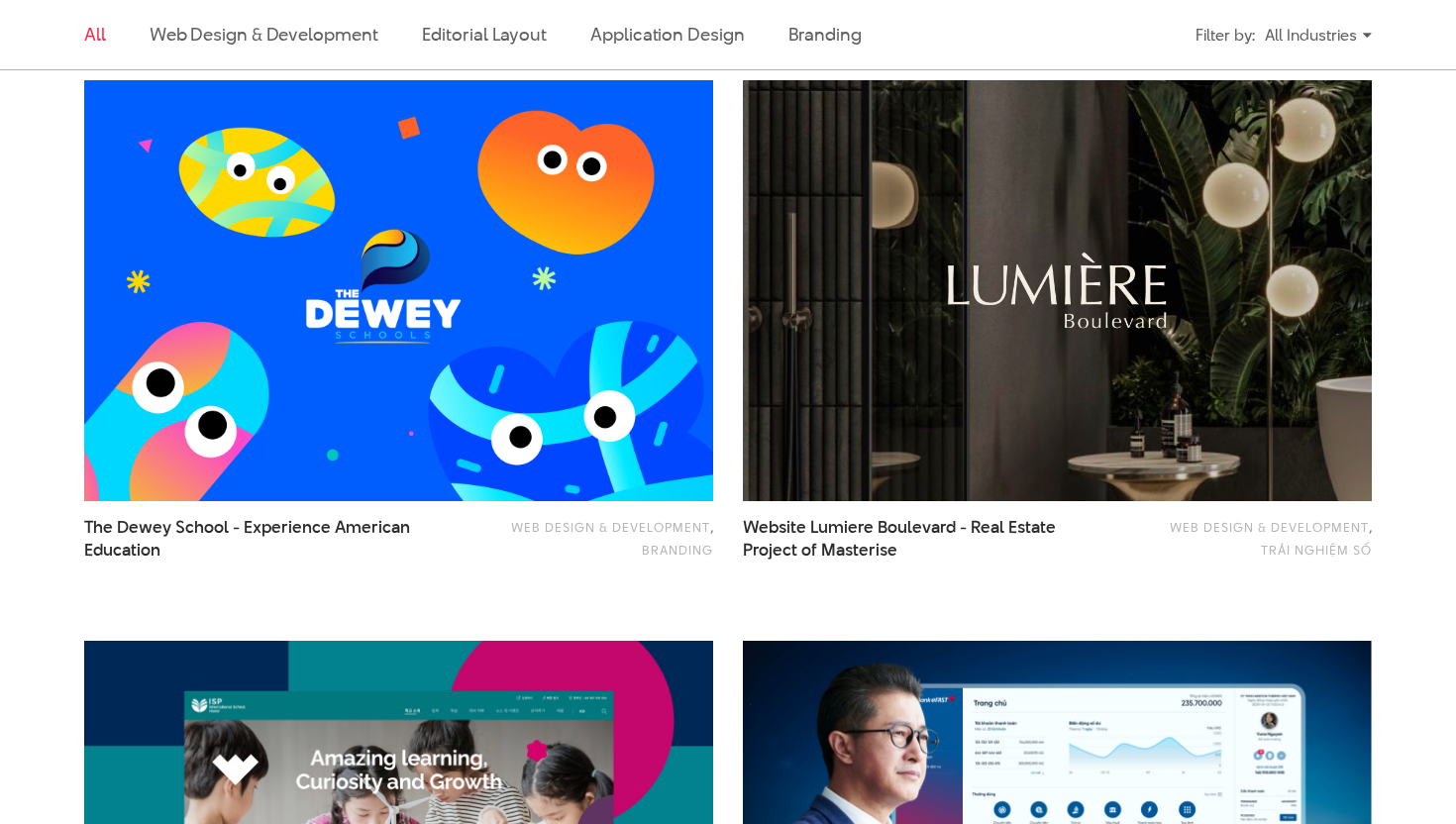 click at bounding box center (1057, 291) 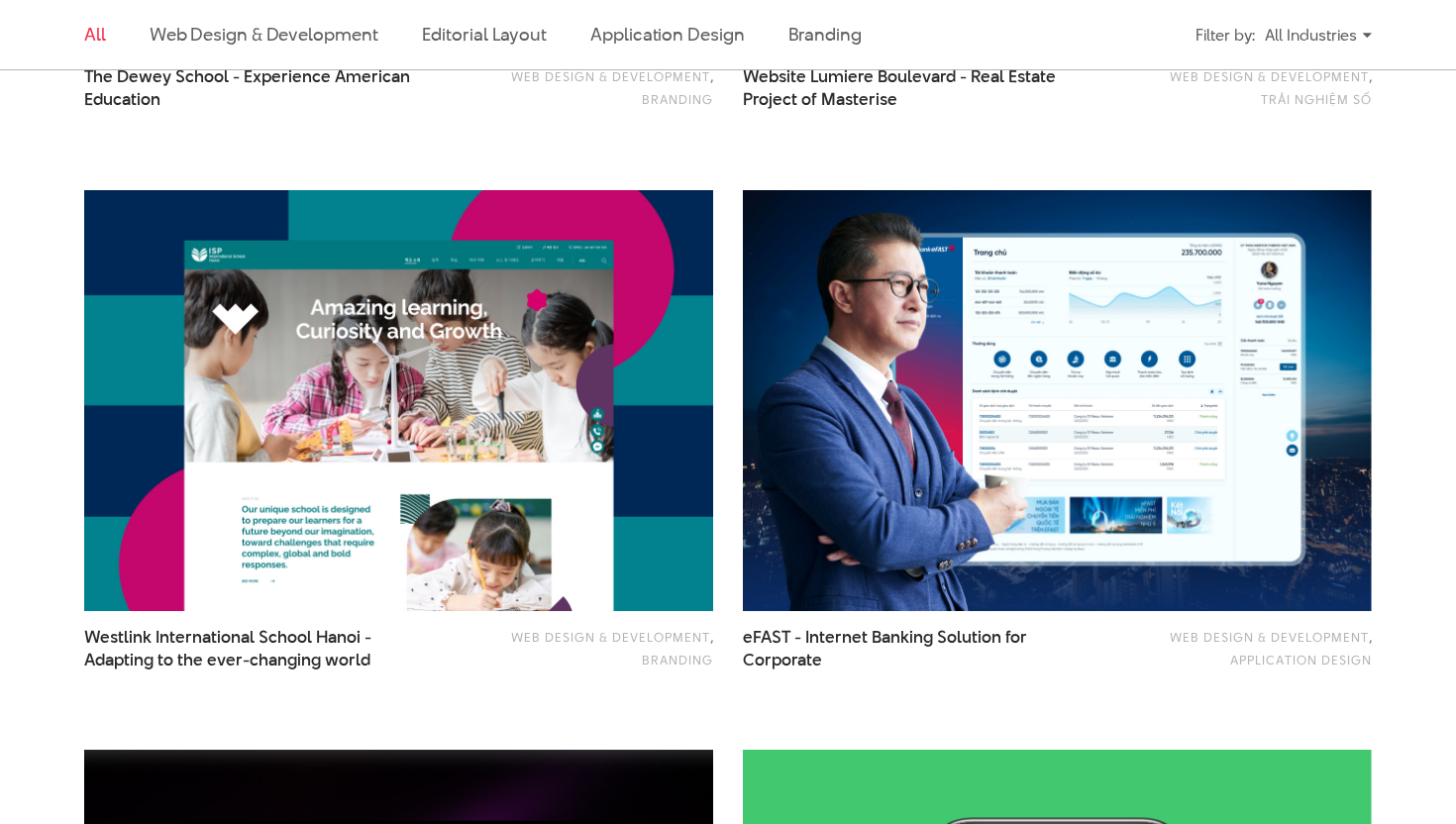 scroll, scrollTop: 1646, scrollLeft: 0, axis: vertical 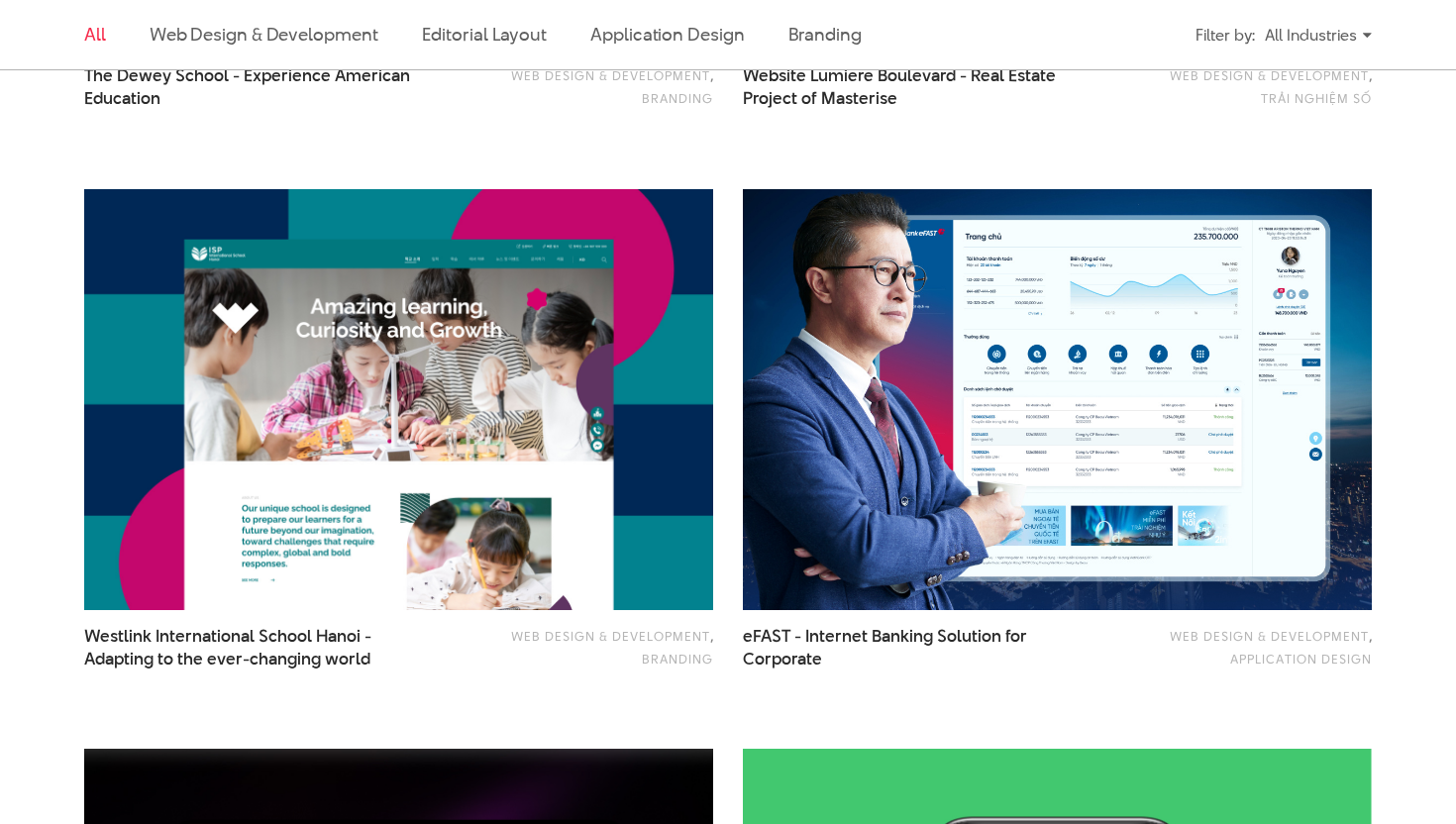 click at bounding box center (1057, 400) 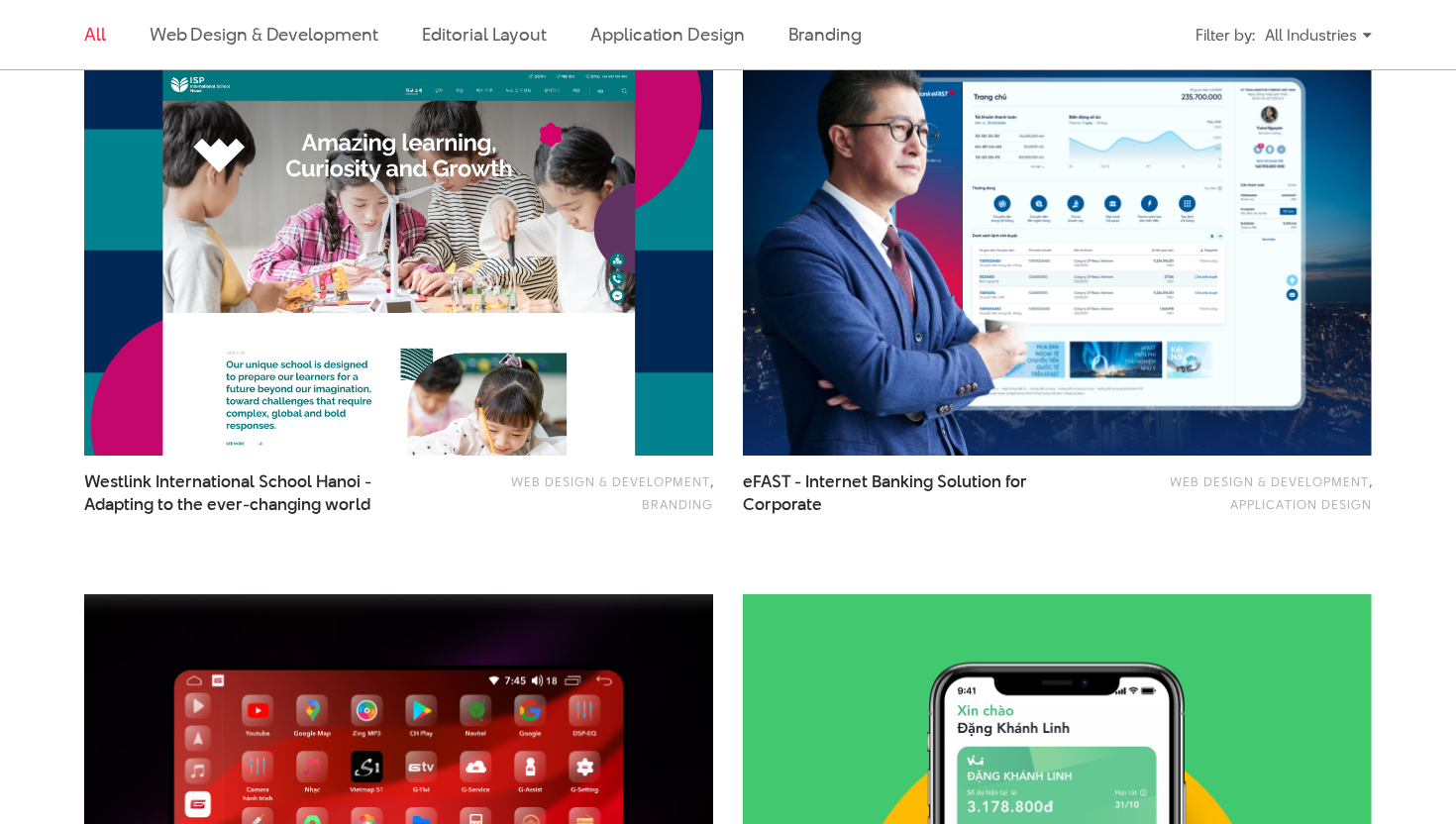 scroll, scrollTop: 1800, scrollLeft: 0, axis: vertical 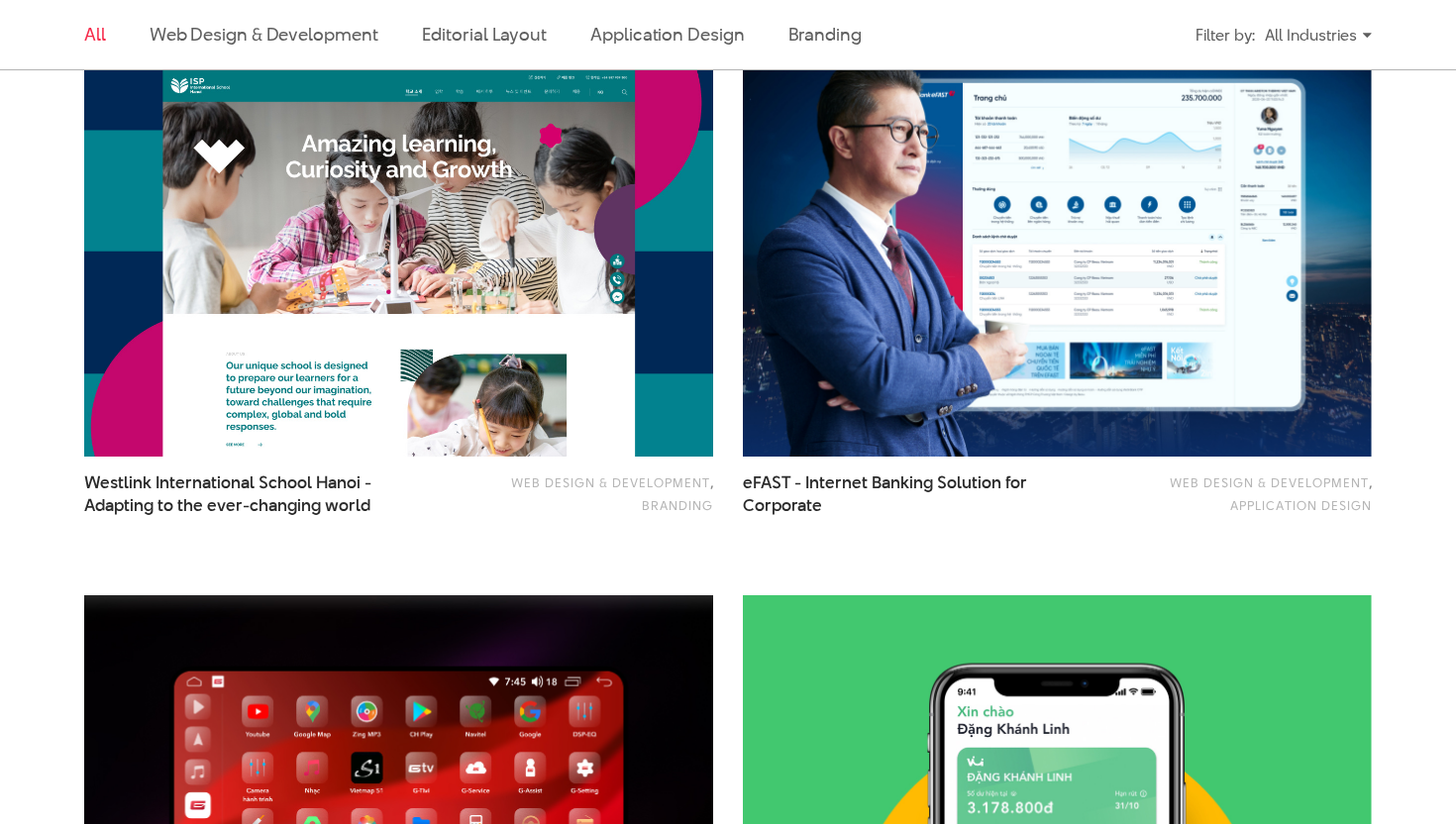click at bounding box center (398, 247) 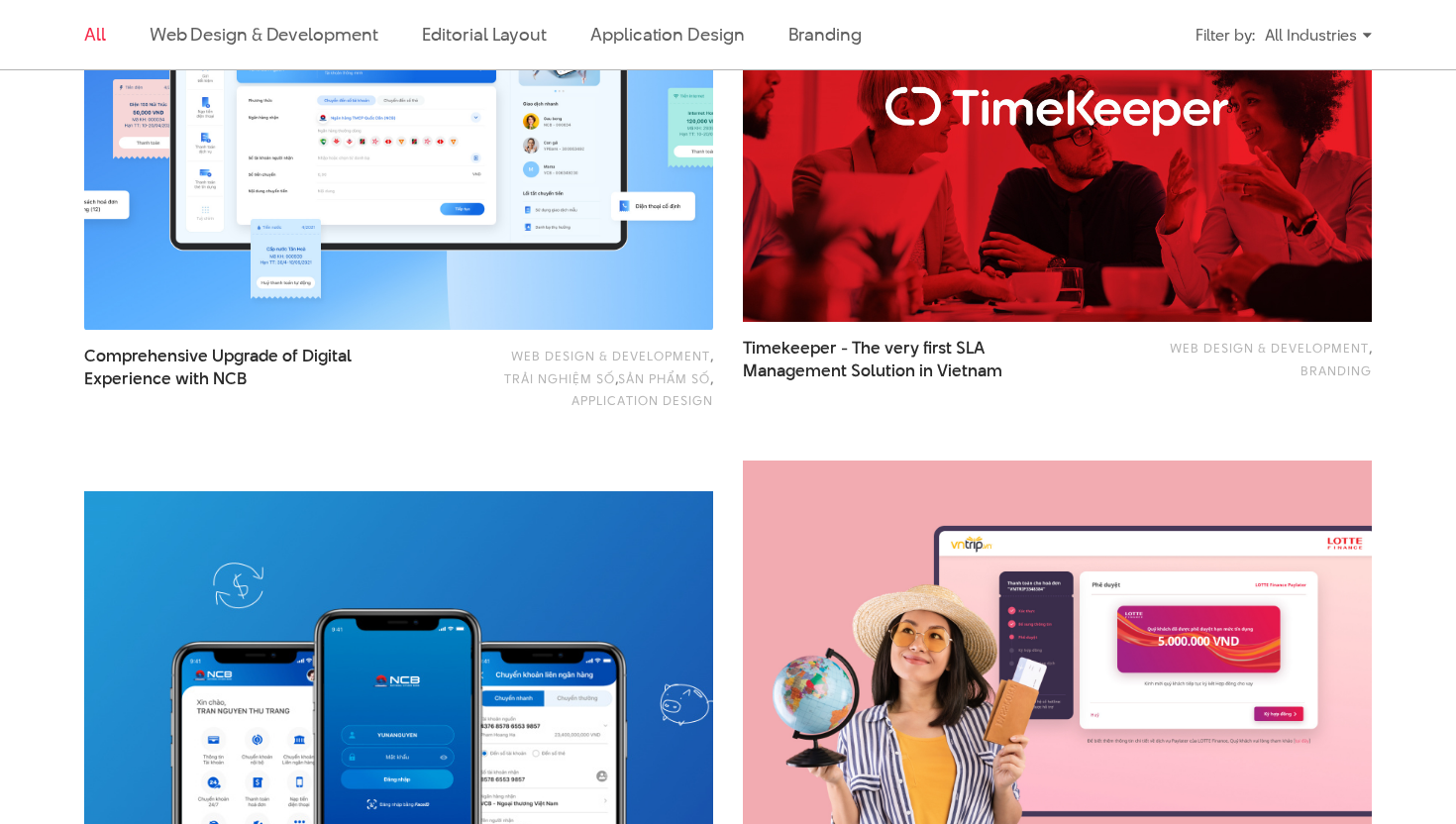 scroll, scrollTop: 3057, scrollLeft: 0, axis: vertical 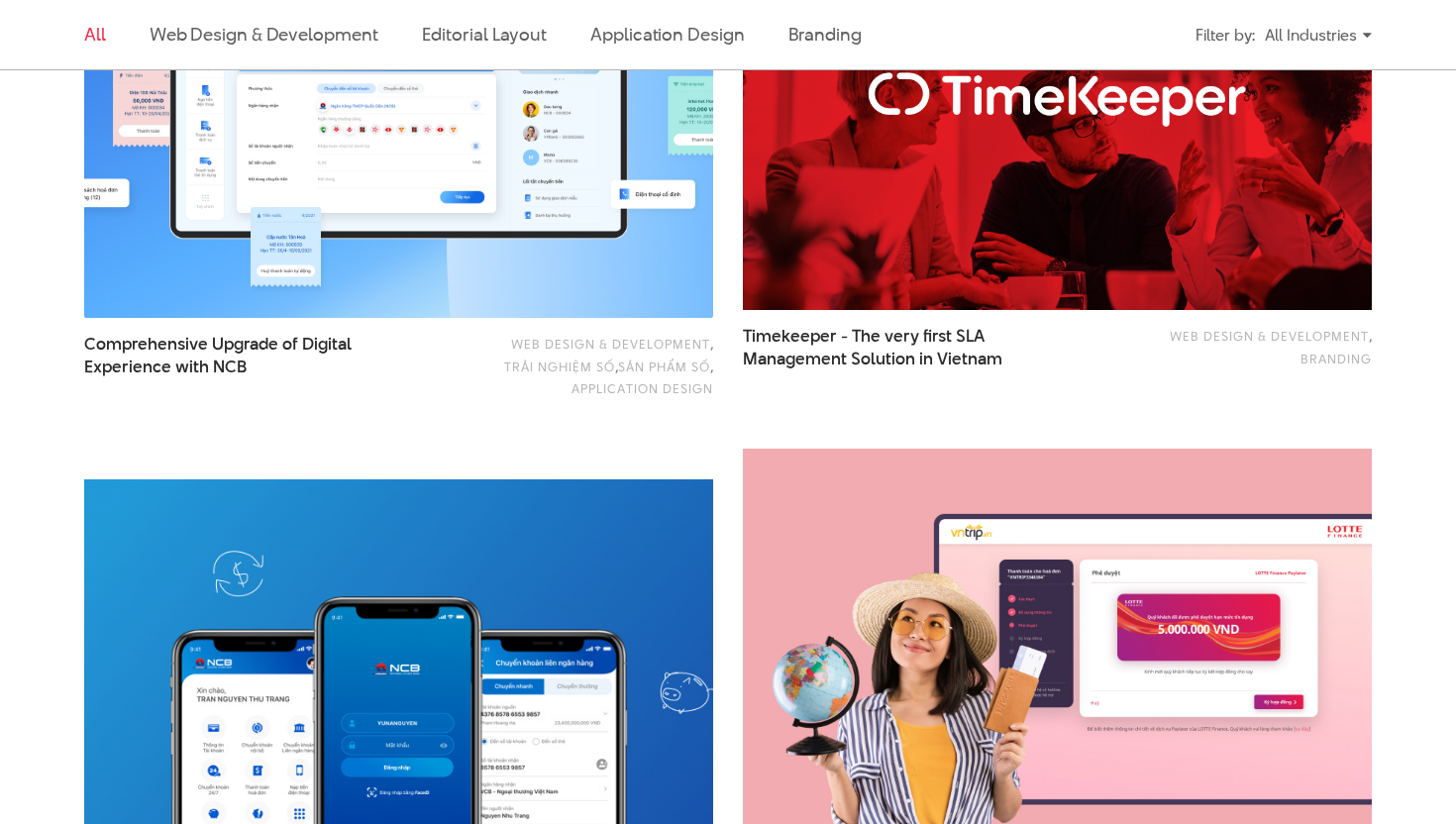 click at bounding box center (1057, 100) 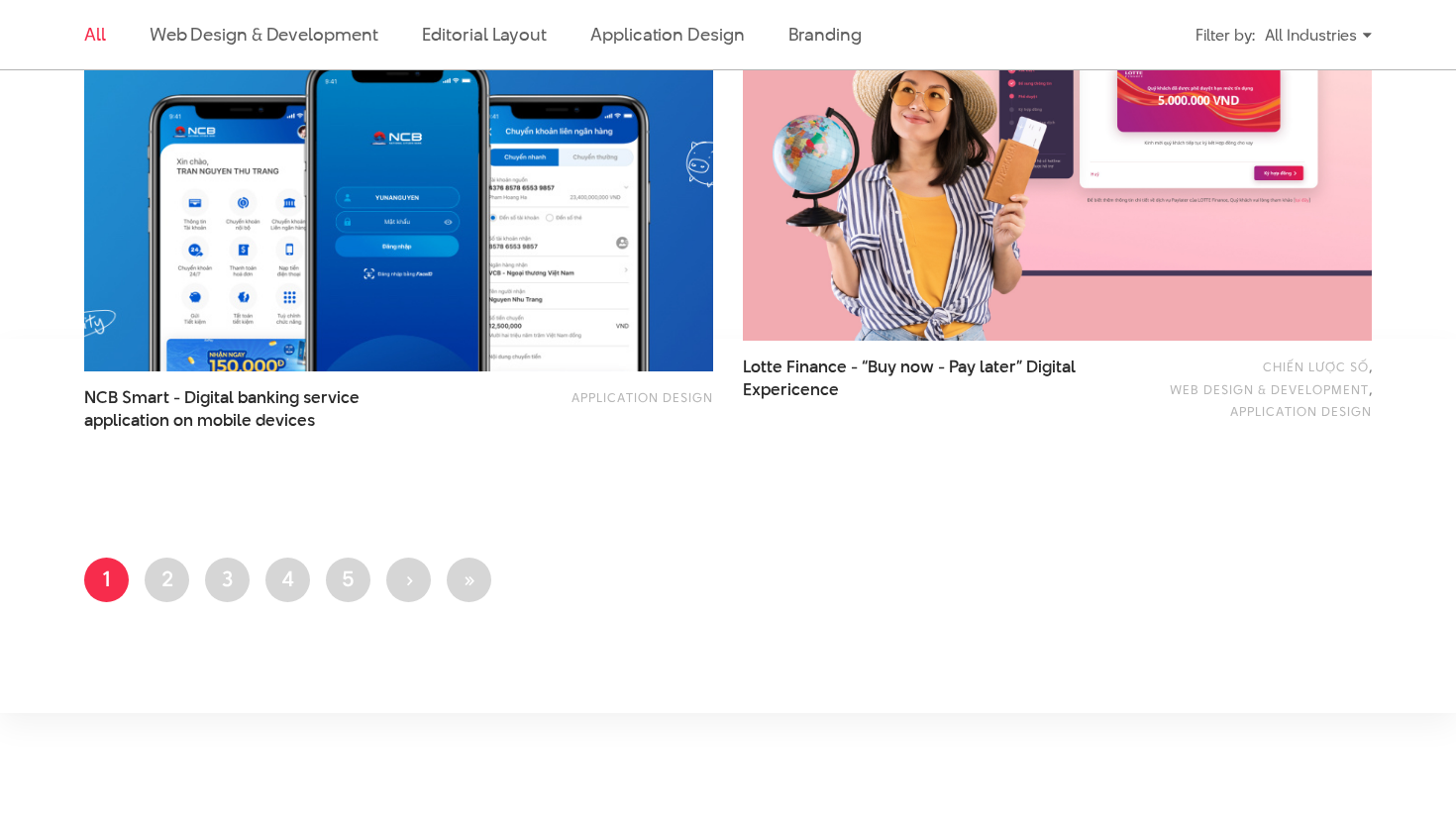 scroll, scrollTop: 3591, scrollLeft: 0, axis: vertical 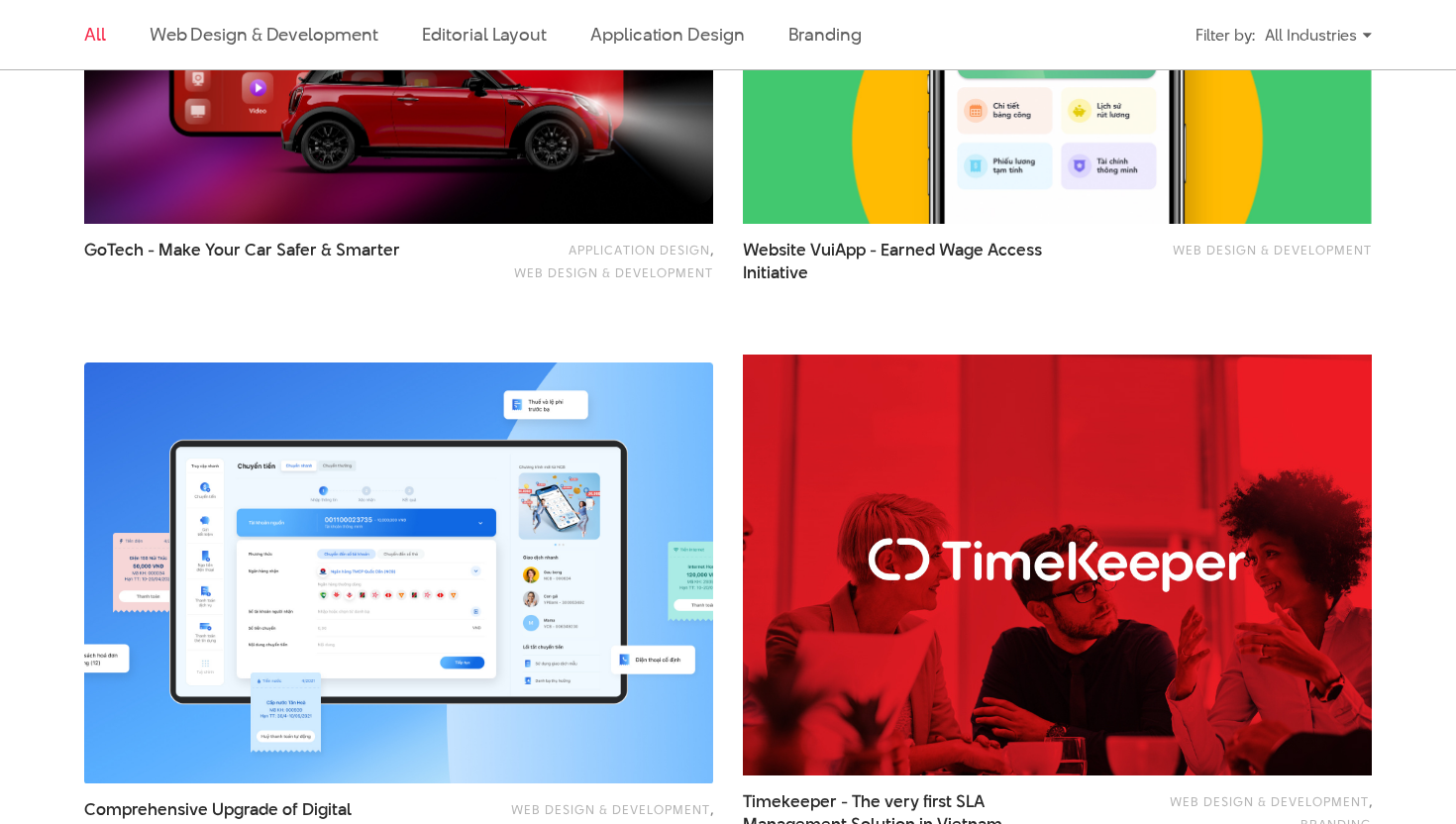click at bounding box center (1057, 566) 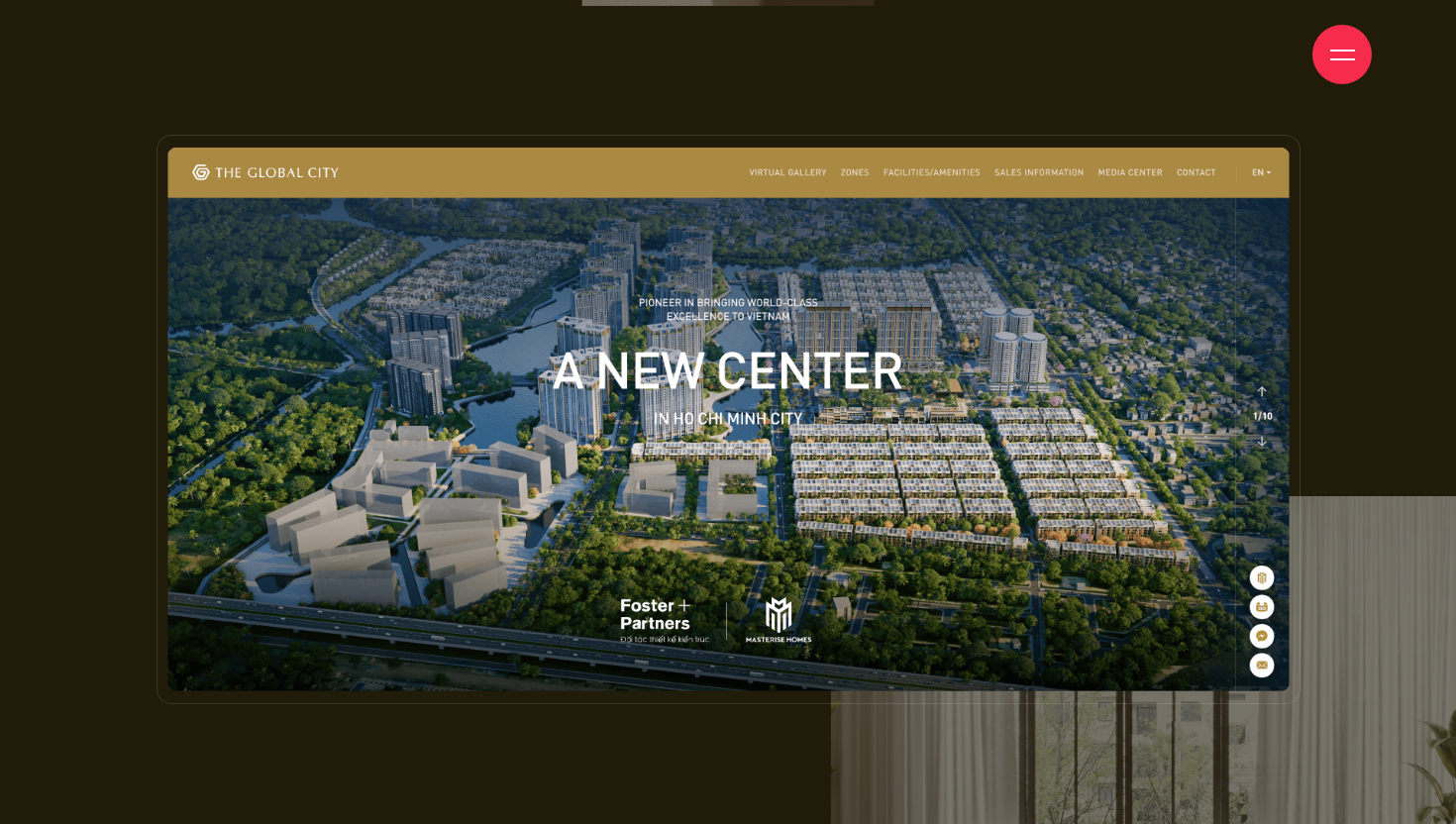 scroll, scrollTop: 10710, scrollLeft: 0, axis: vertical 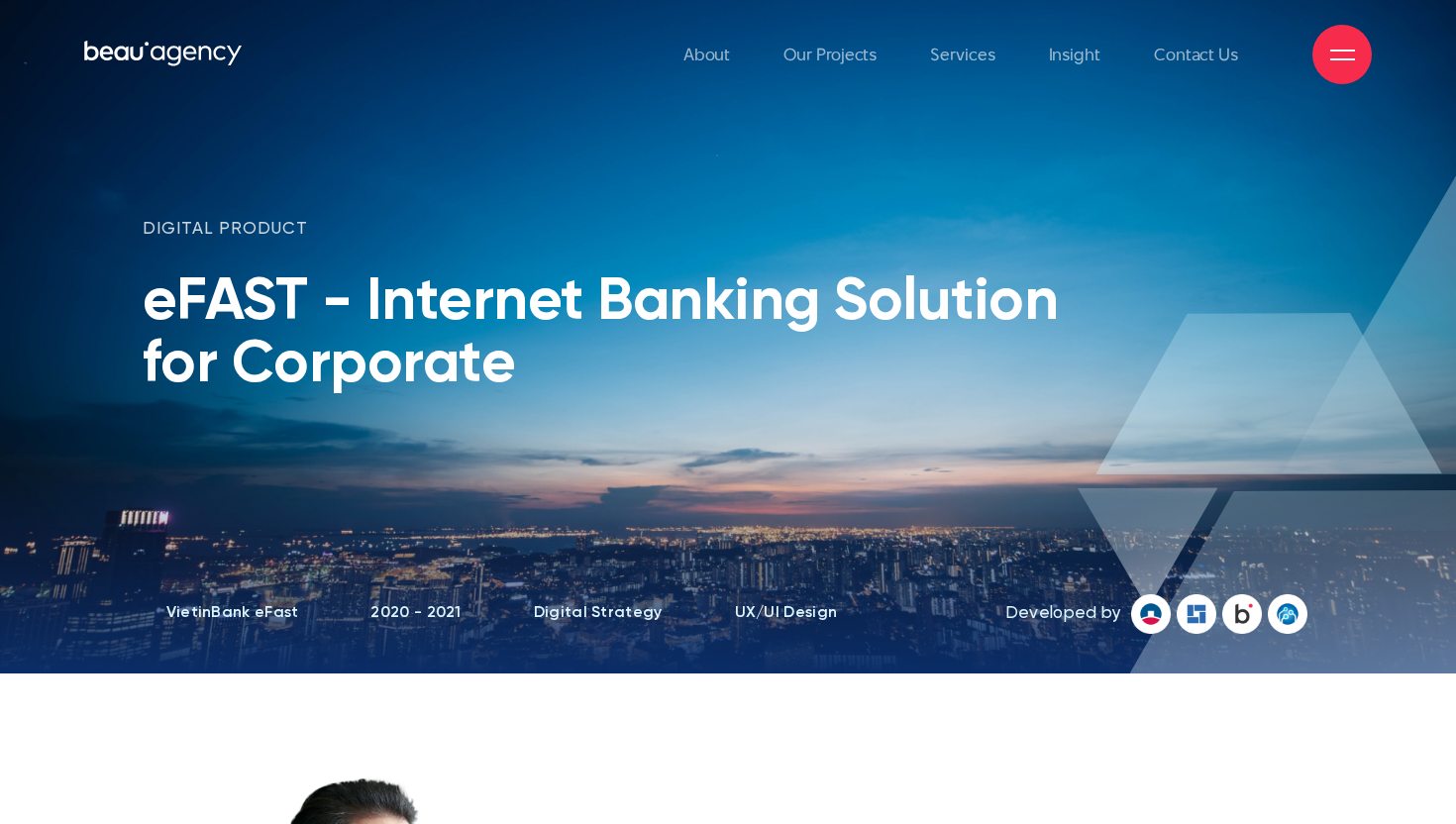 click at bounding box center [1151, 614] 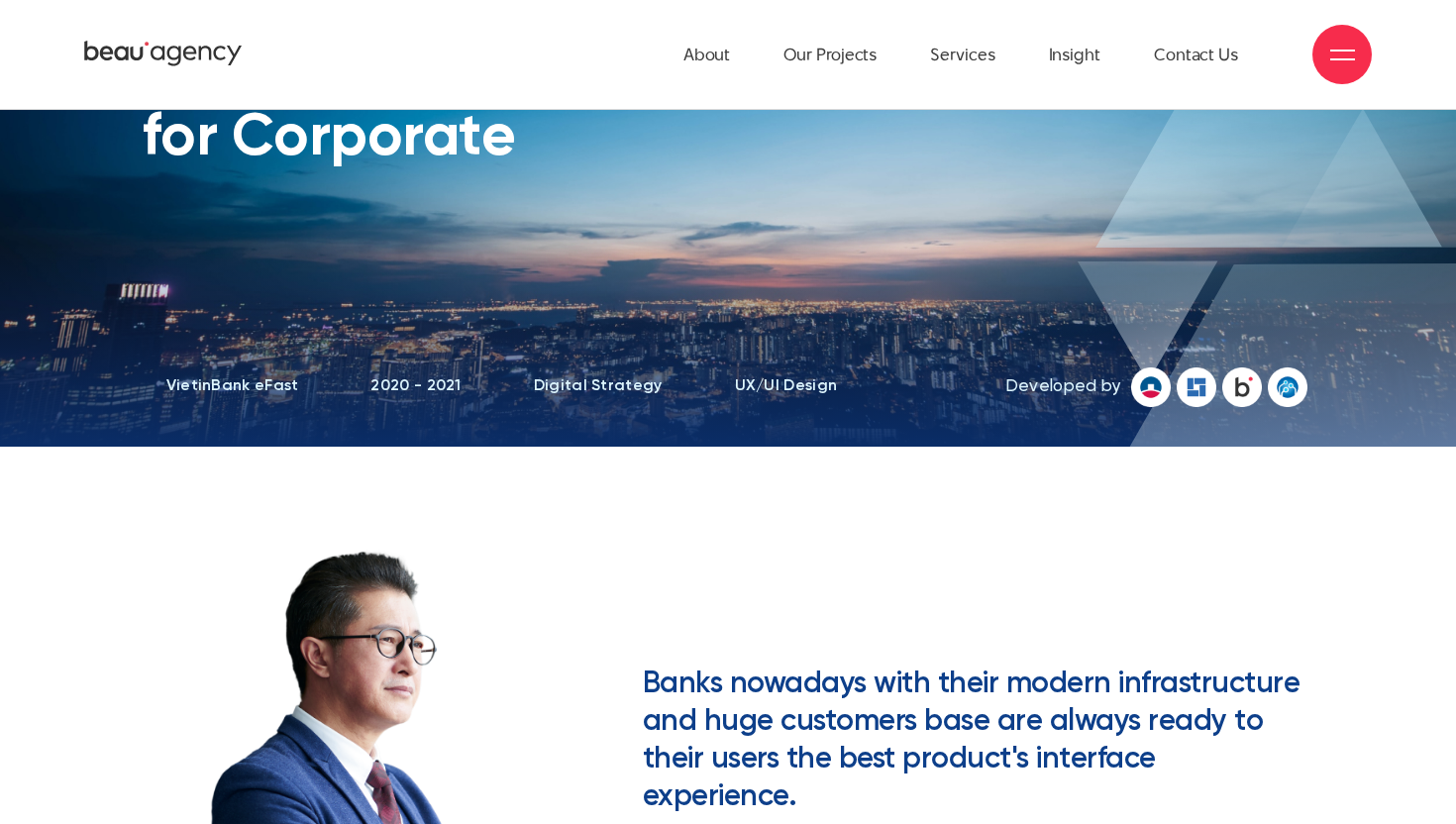 scroll, scrollTop: 0, scrollLeft: 0, axis: both 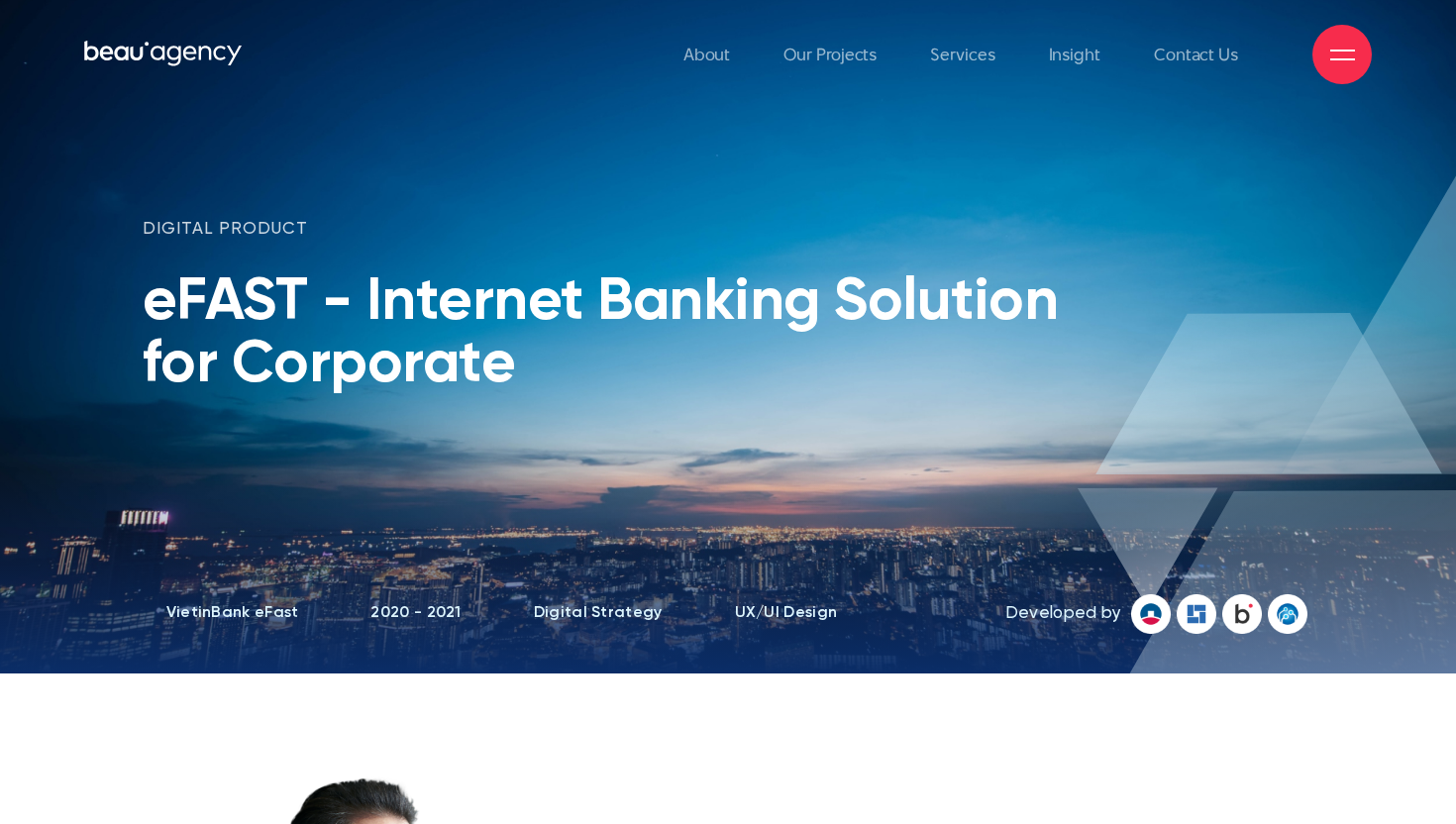 click at bounding box center [1342, 54] 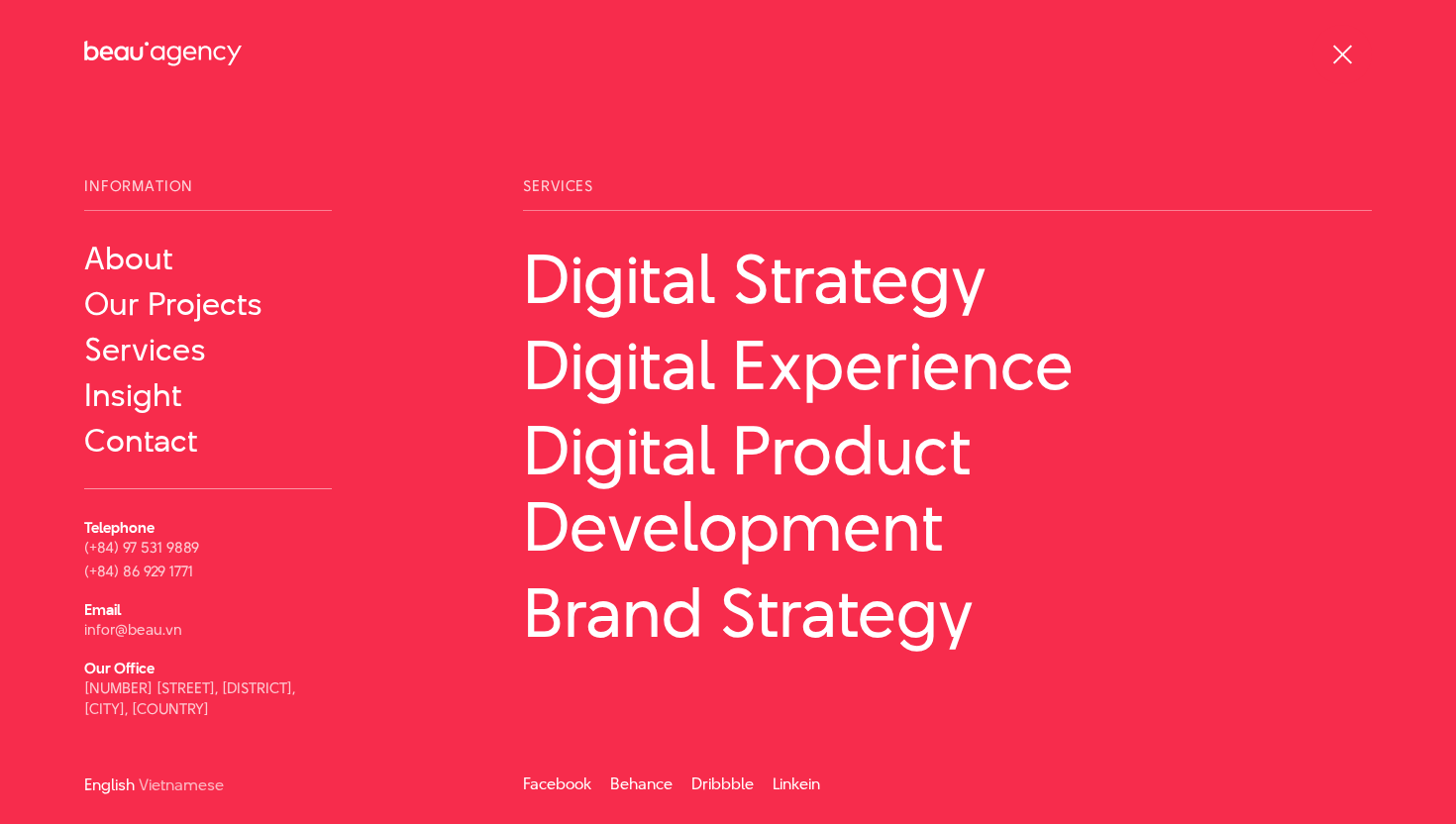 click at bounding box center [1342, 54] 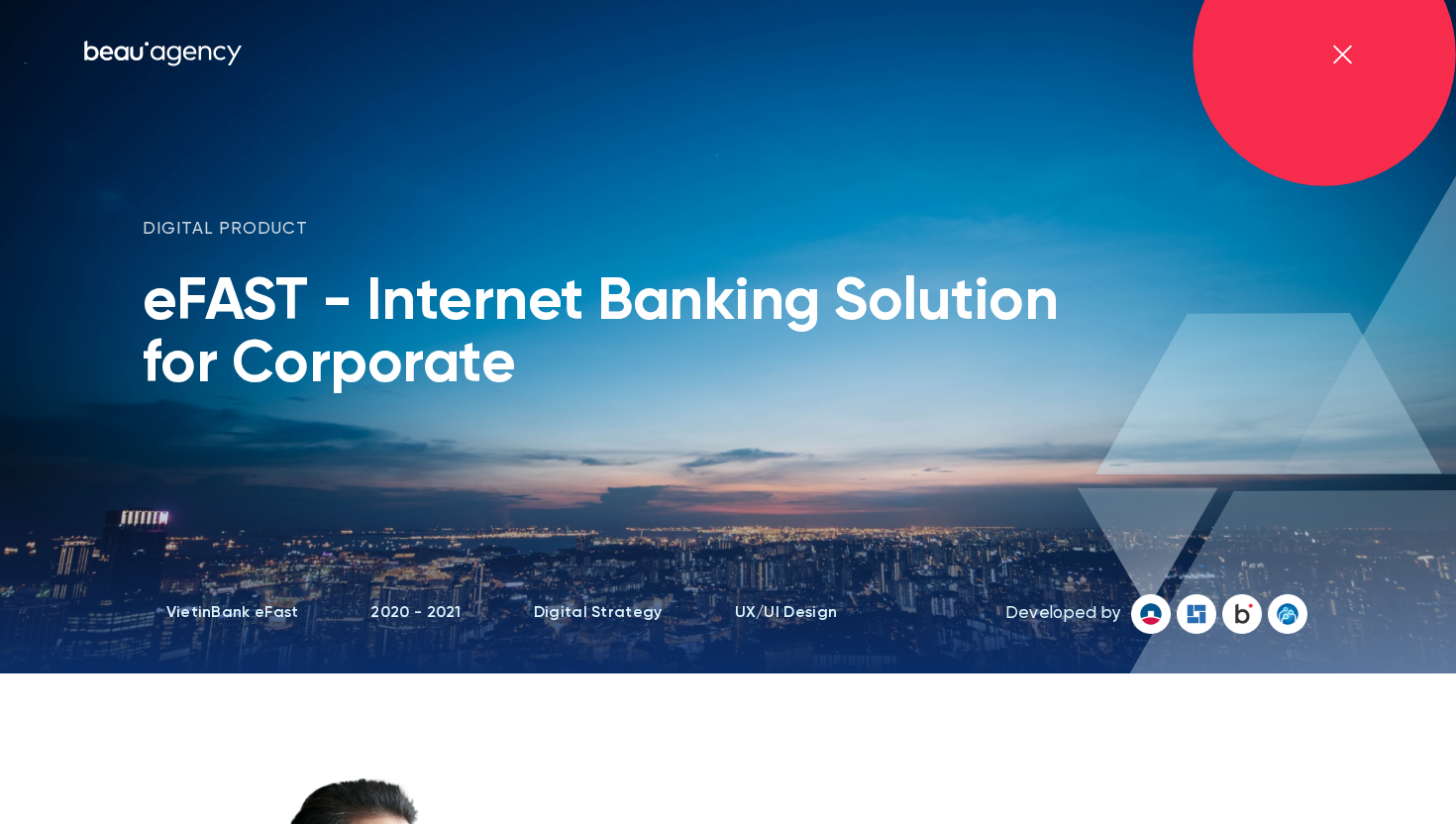 click at bounding box center [1342, 54] 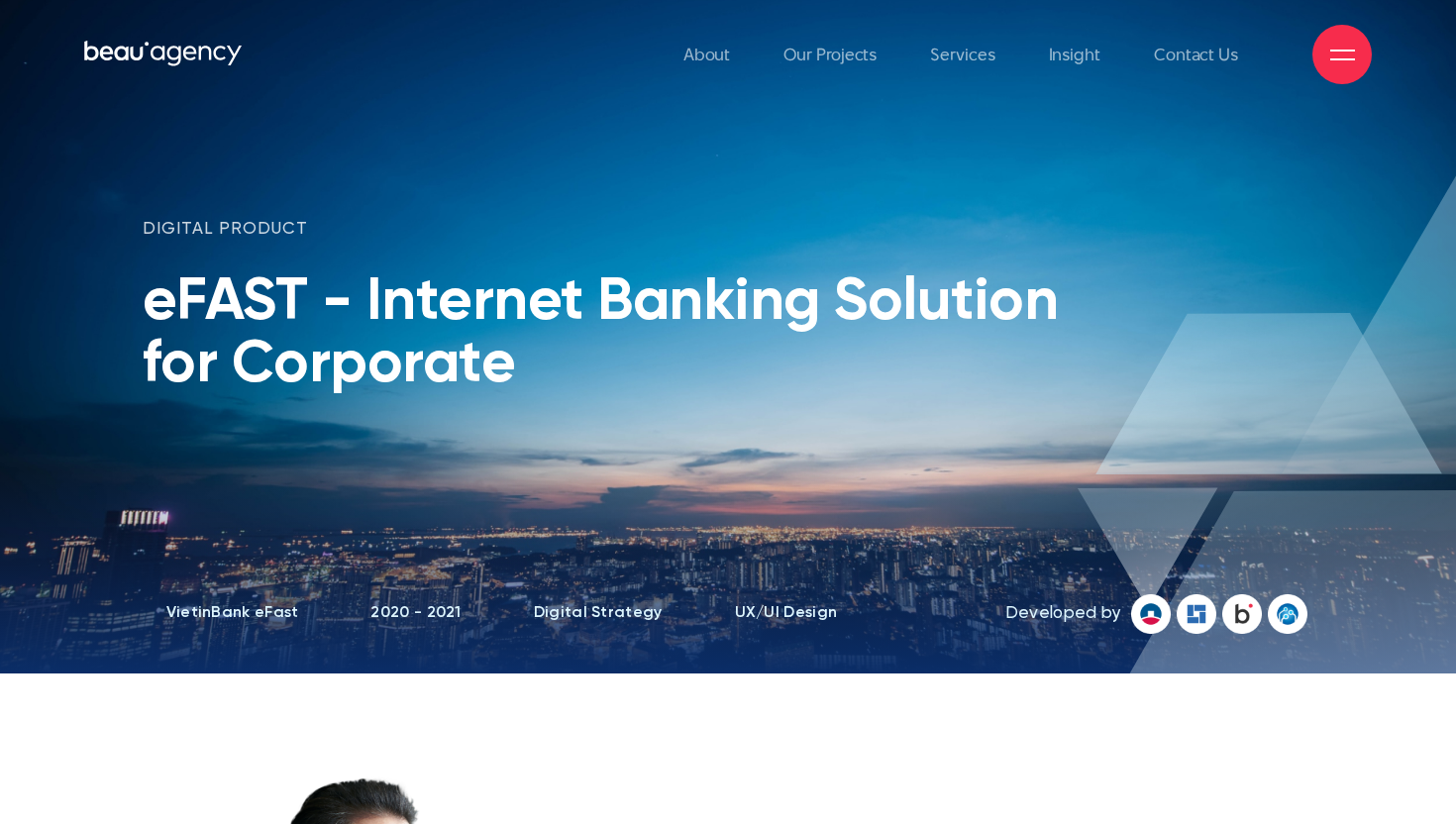 click at bounding box center [1342, 54] 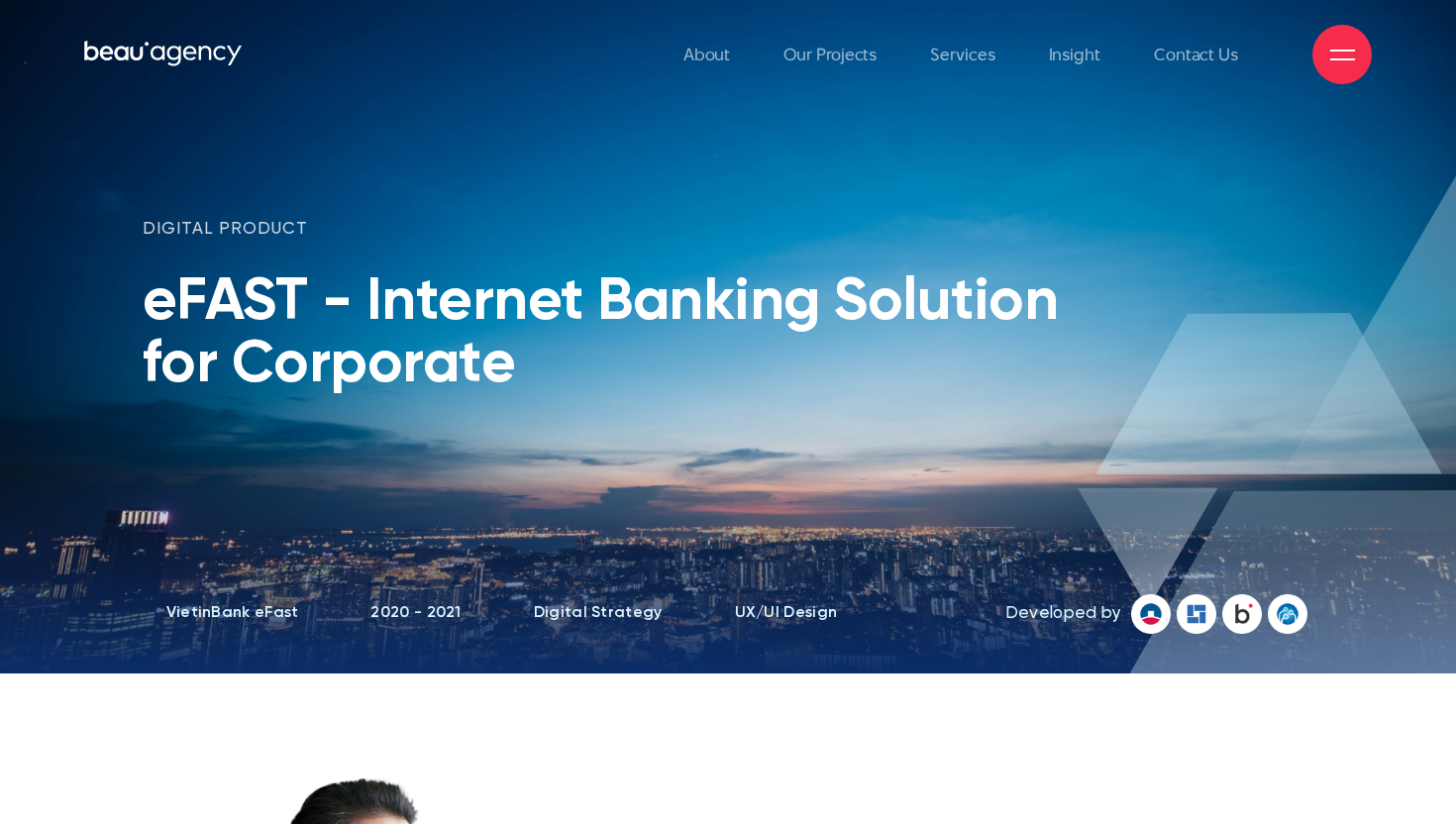 click at bounding box center (1342, 59) 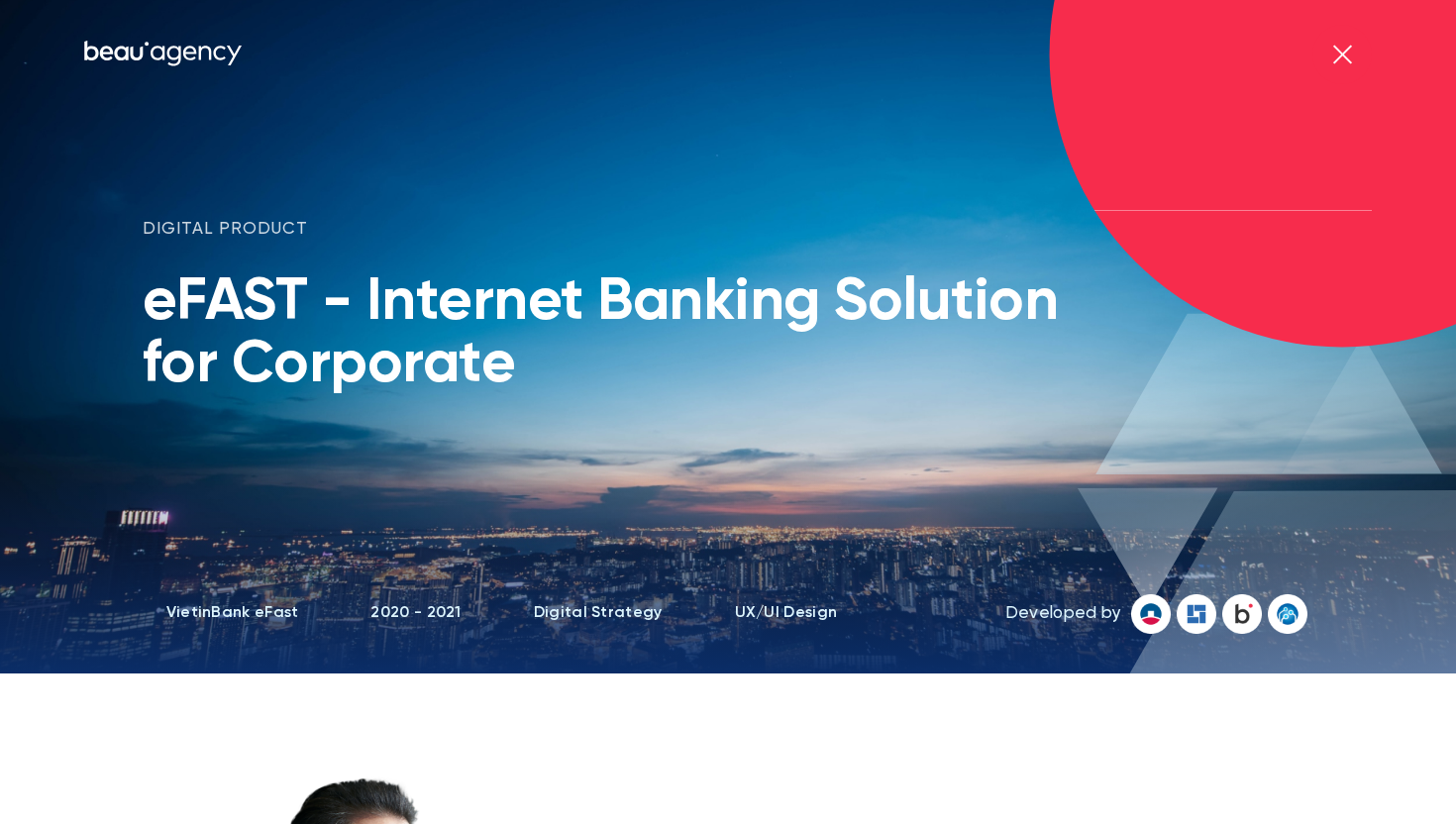 click at bounding box center (1342, 54) 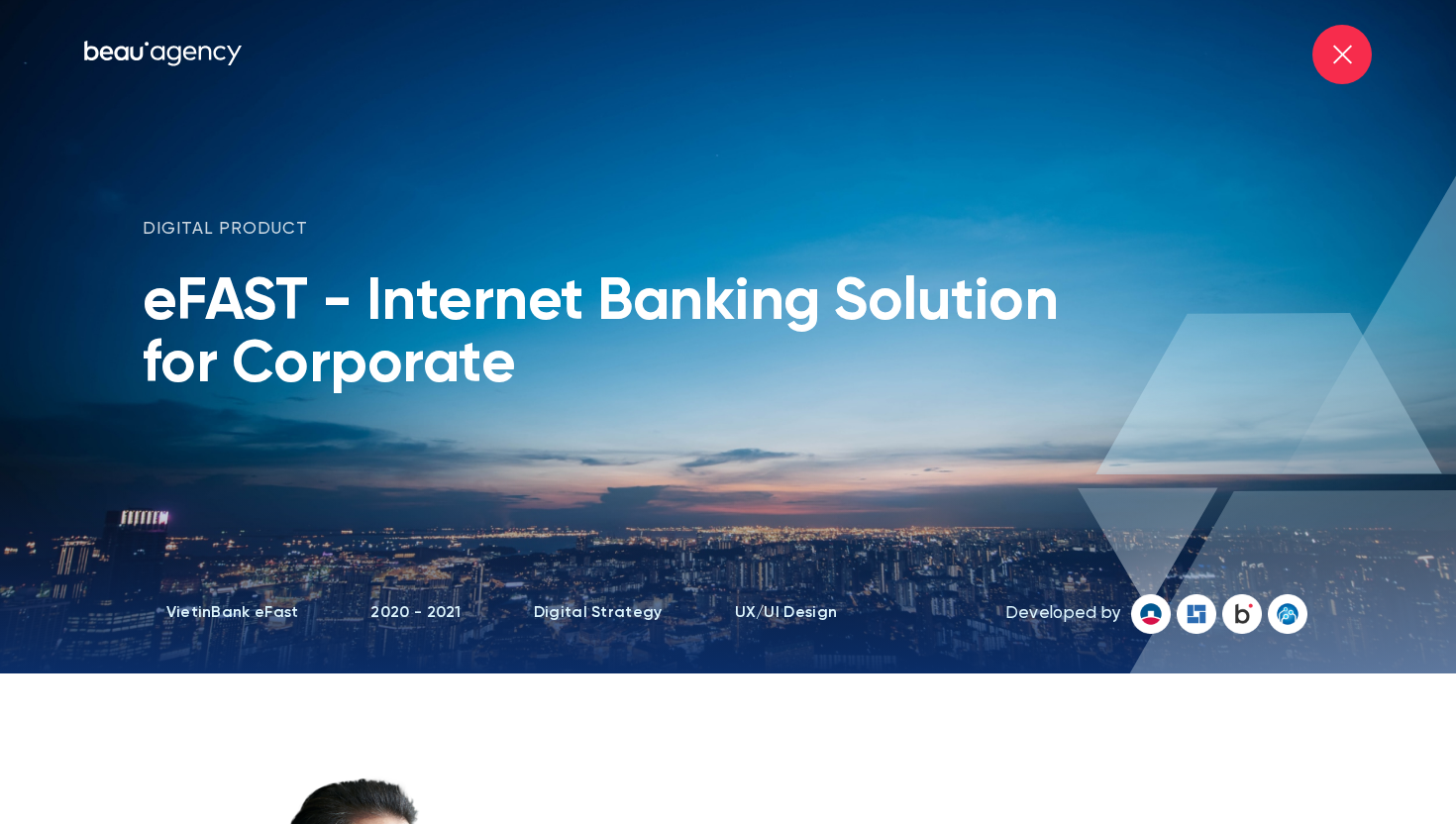 click at bounding box center [1342, 54] 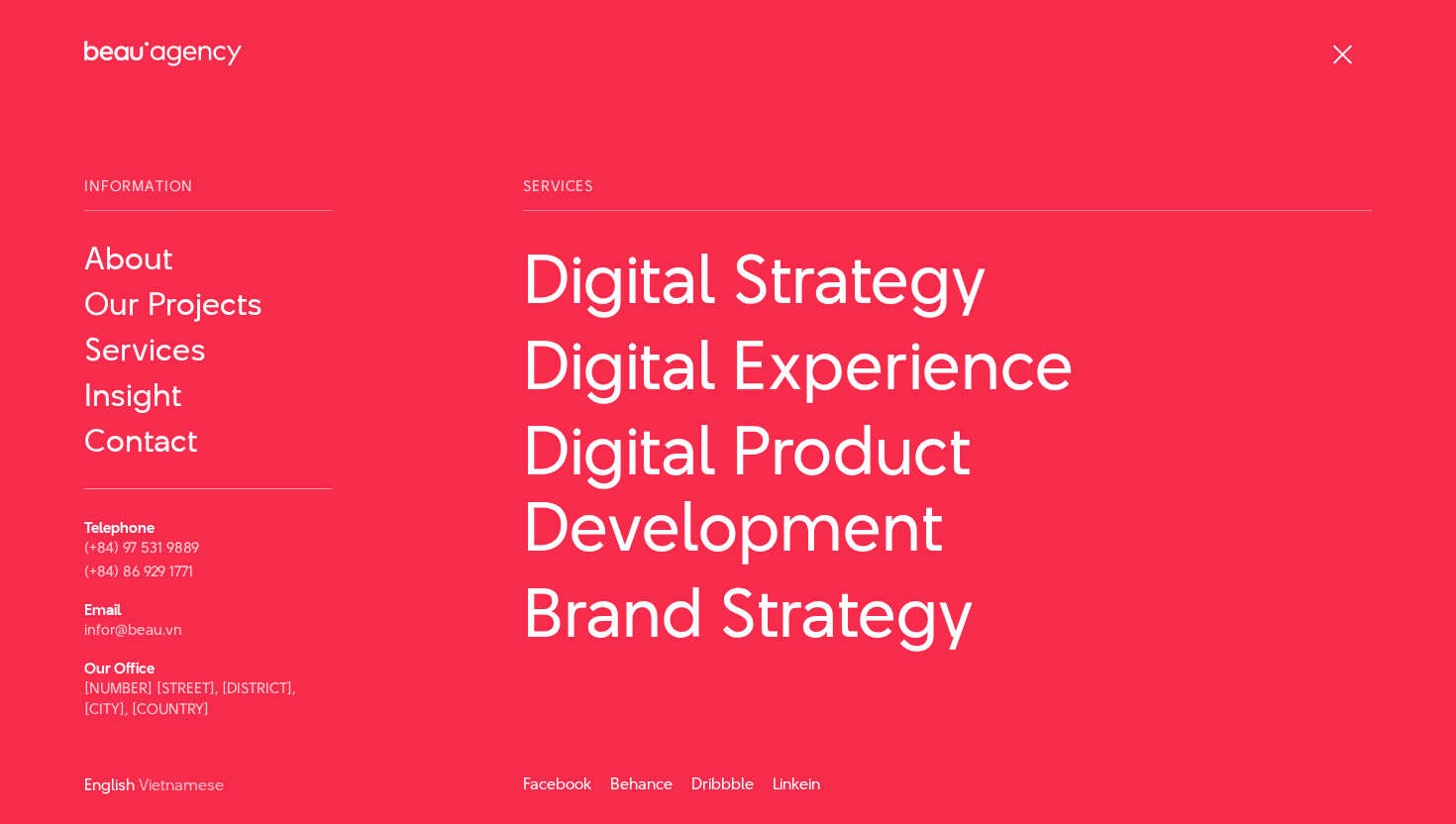 click at bounding box center [1342, 54] 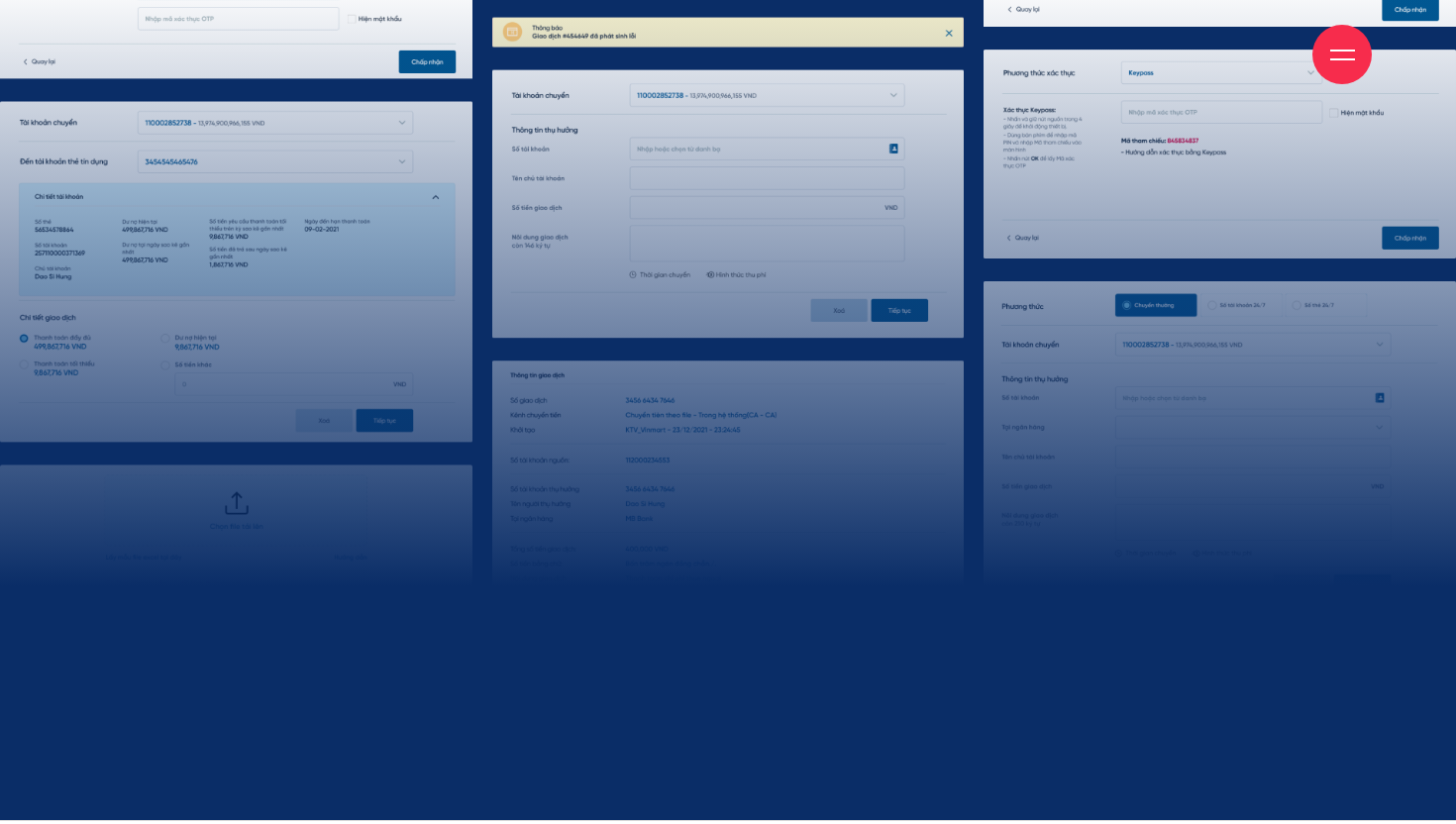 scroll, scrollTop: 17705, scrollLeft: 0, axis: vertical 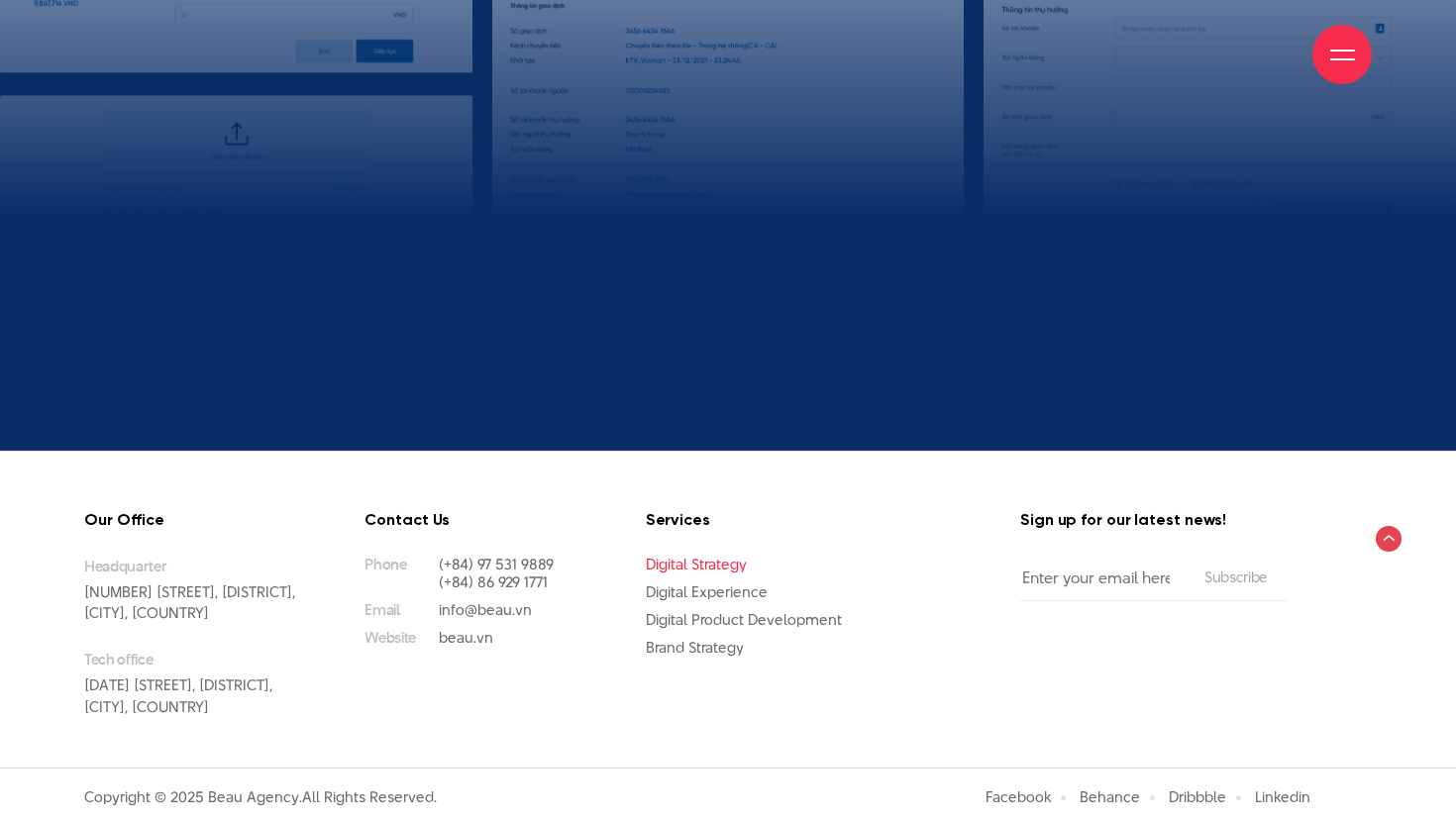 click on "Digital Strategy" at bounding box center [696, 564] 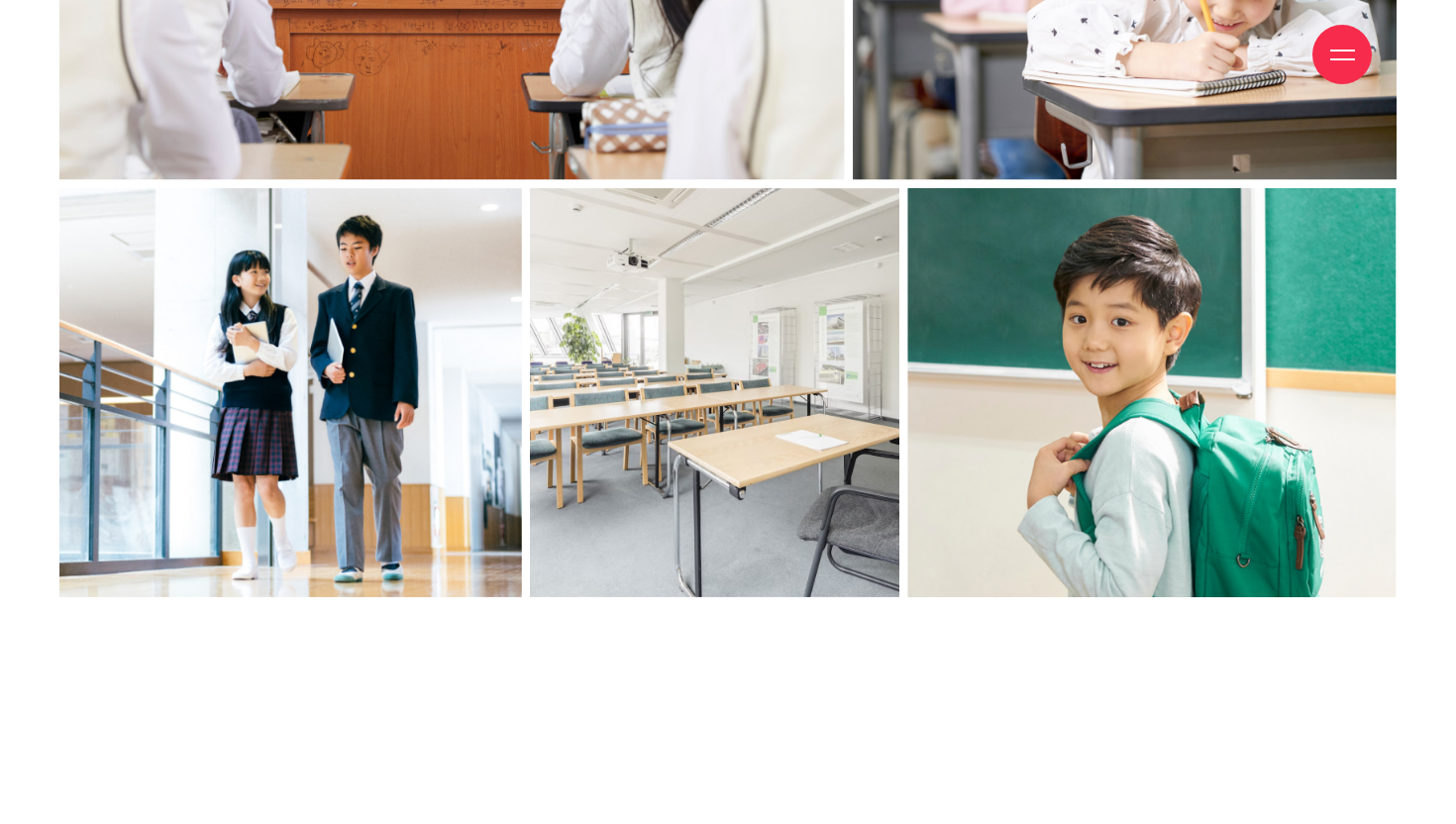 scroll, scrollTop: 2221, scrollLeft: 0, axis: vertical 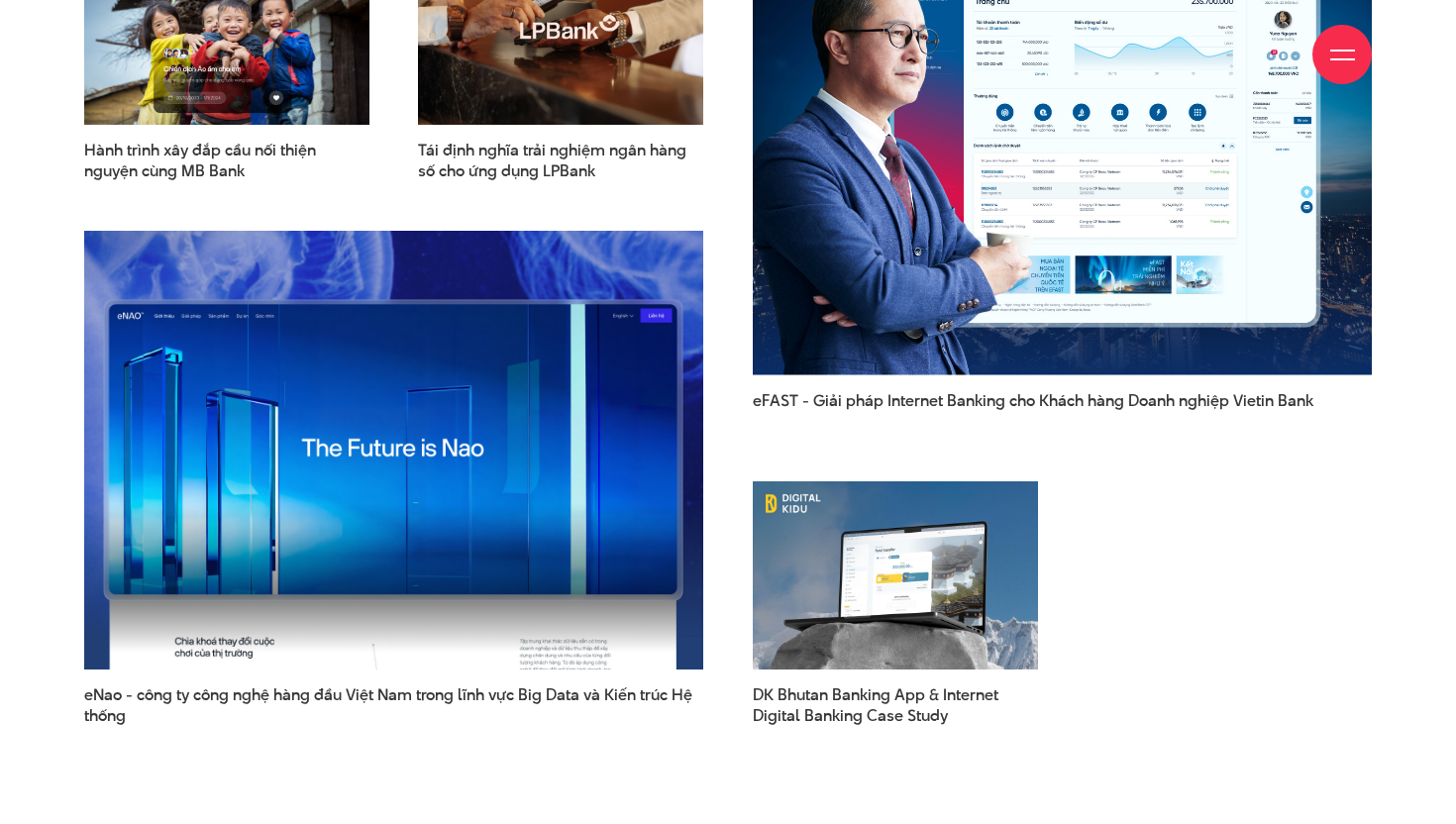 click at bounding box center (394, 449) 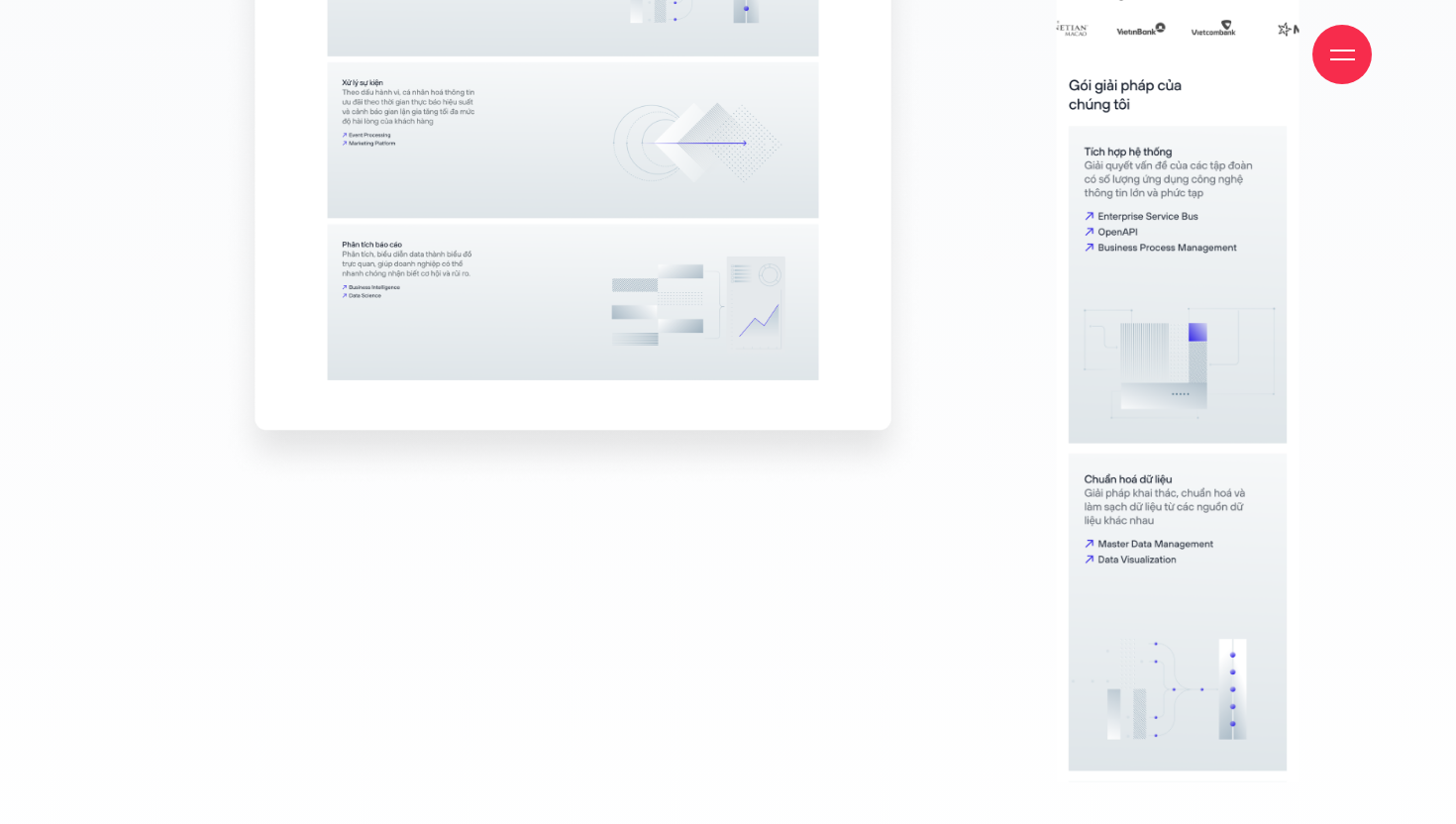 scroll, scrollTop: 13709, scrollLeft: 0, axis: vertical 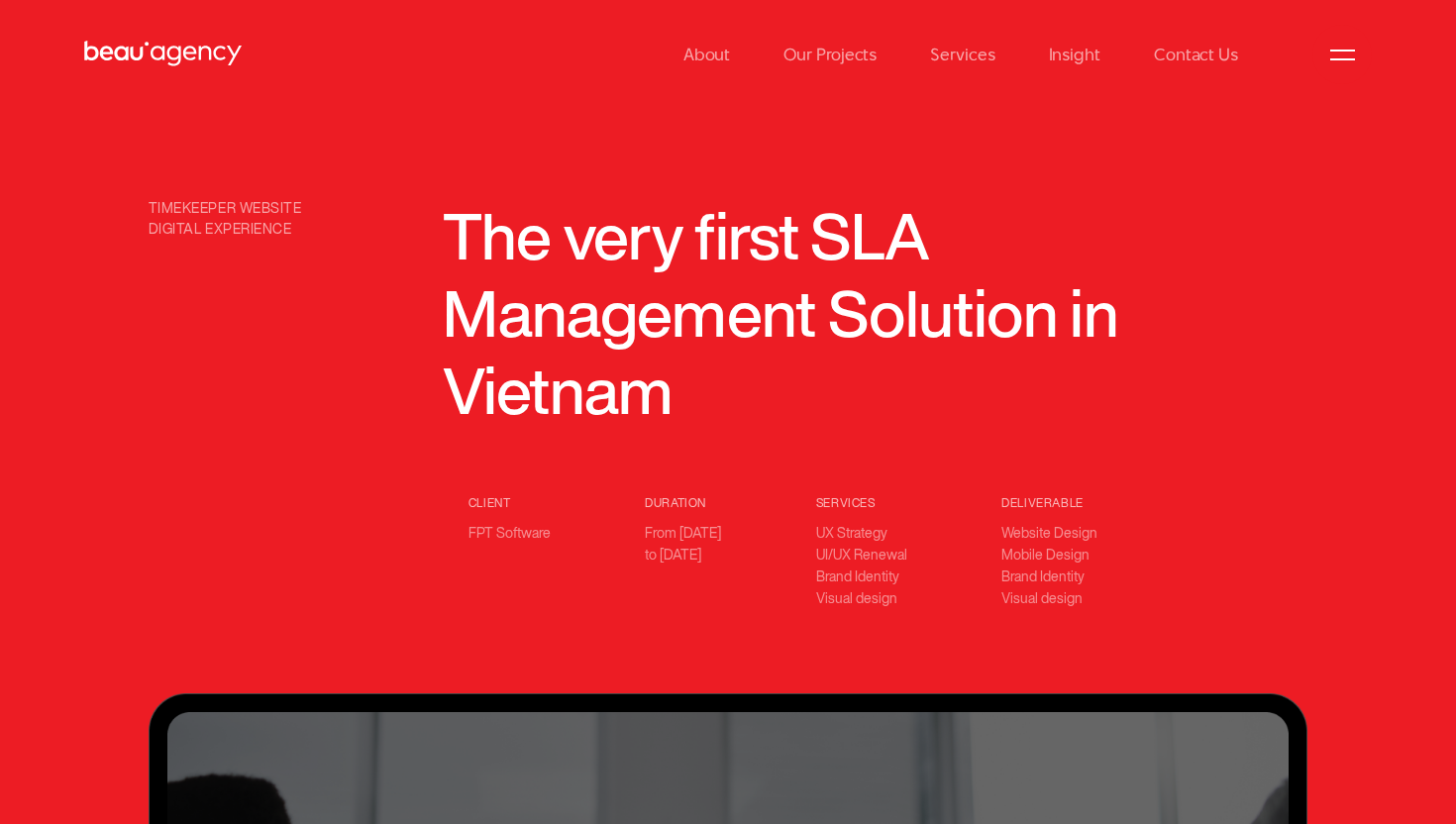 click on "About
Our Projects
Services
Insight
Contact Us" at bounding box center (728, 54) 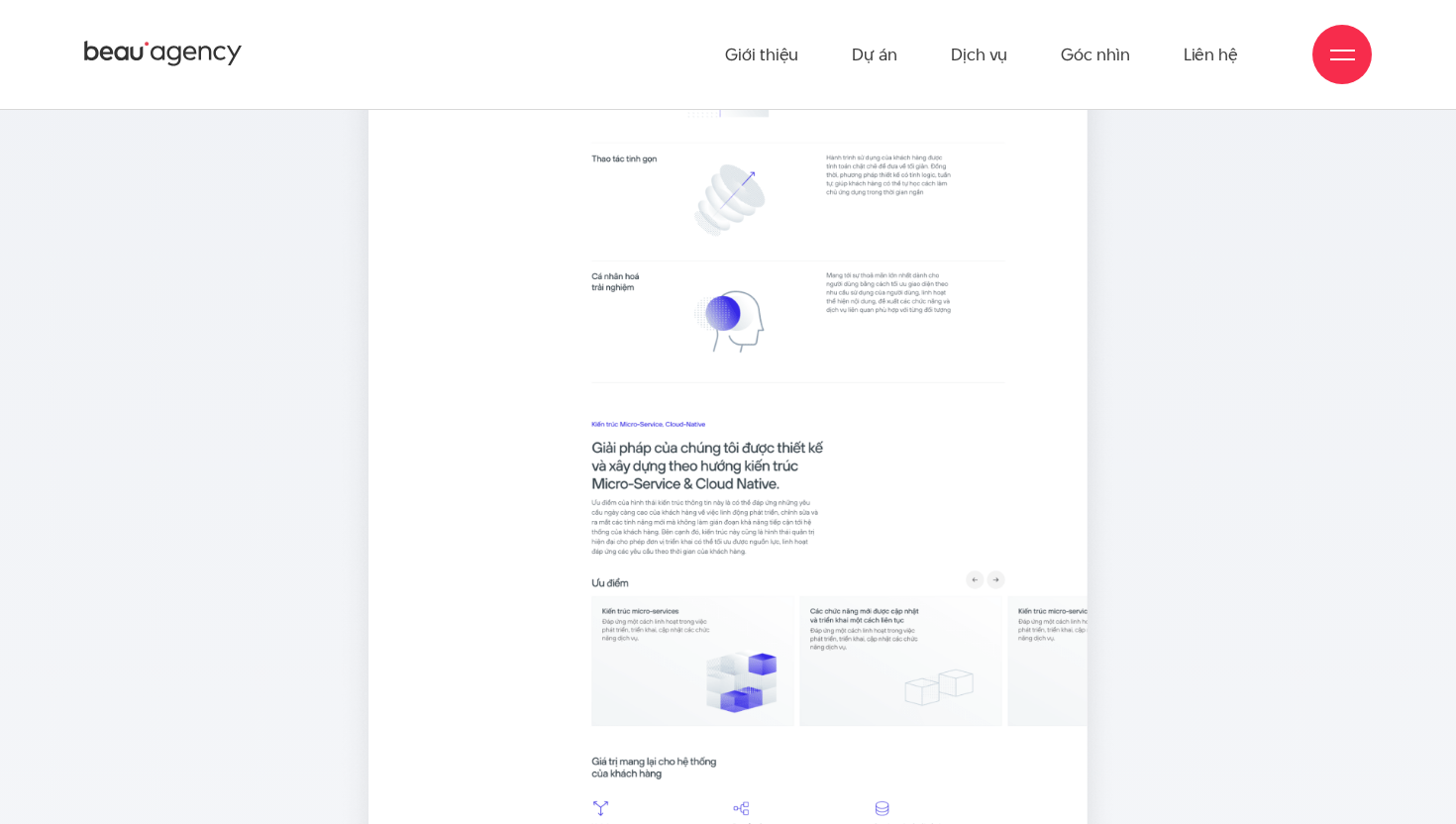 scroll, scrollTop: 11686, scrollLeft: 0, axis: vertical 